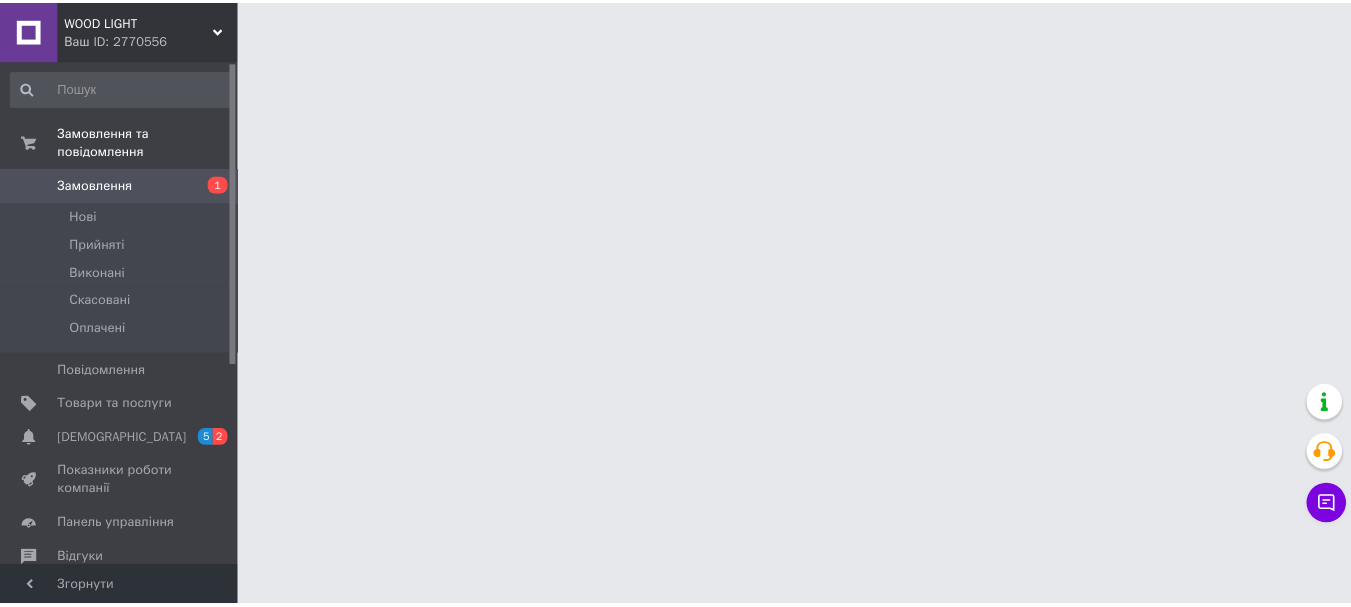 scroll, scrollTop: 0, scrollLeft: 0, axis: both 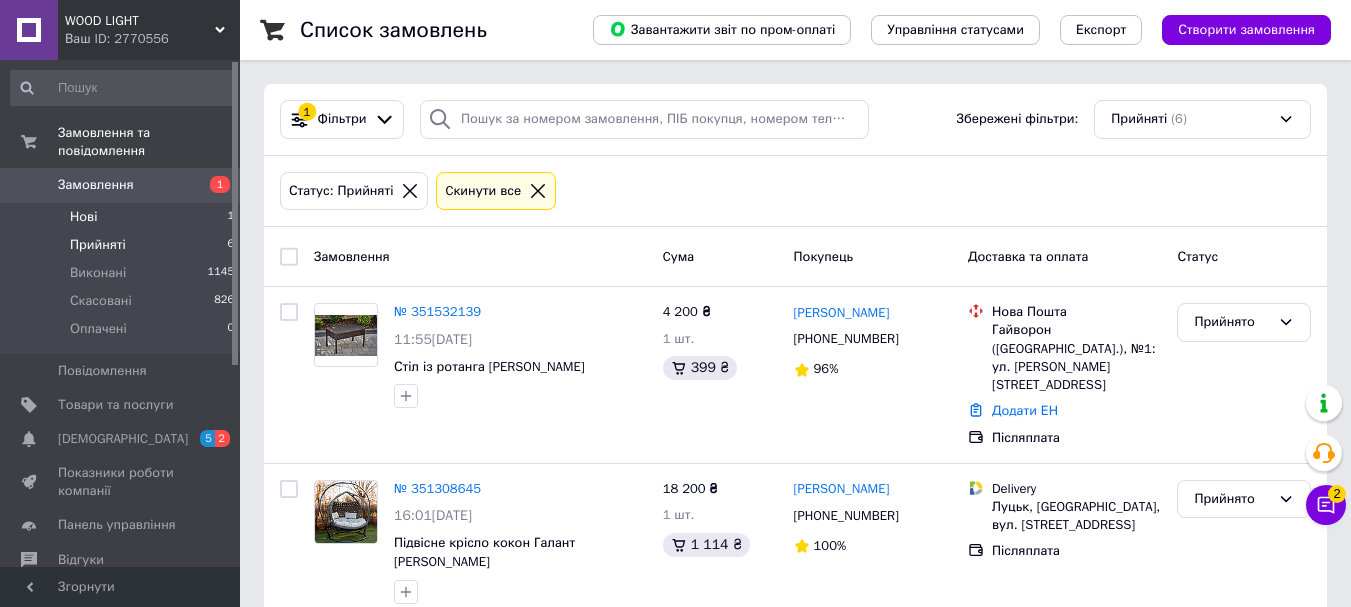 click on "Нові 1" at bounding box center (123, 217) 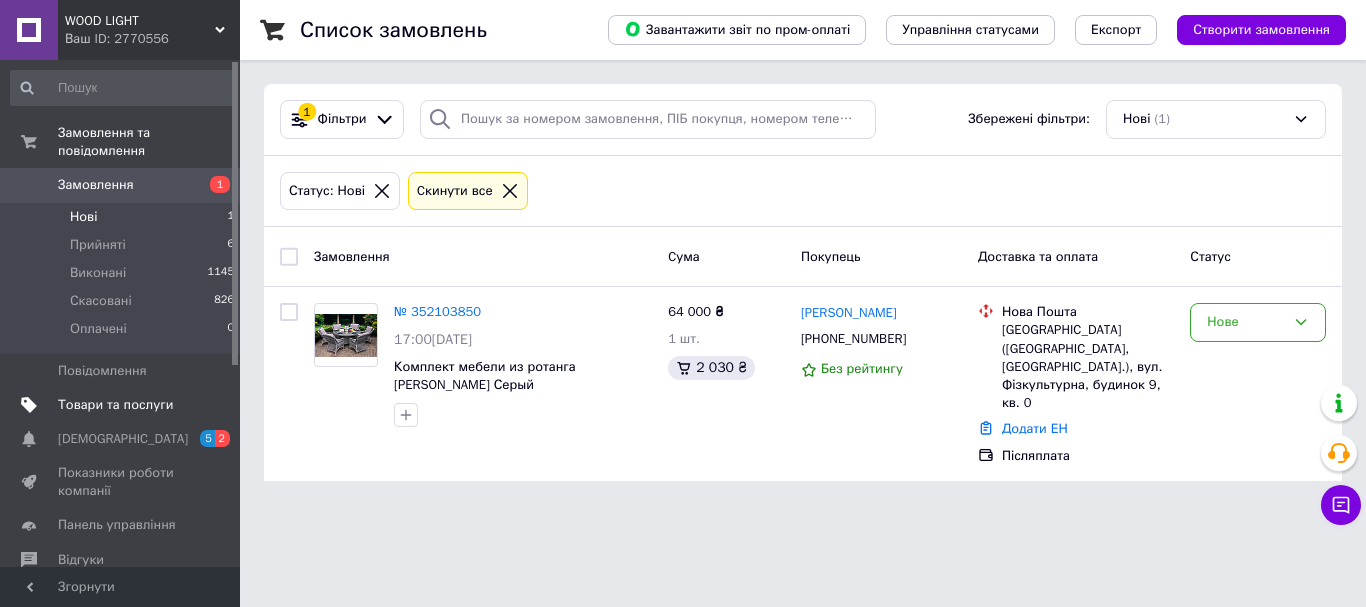 click on "Товари та послуги" at bounding box center (115, 405) 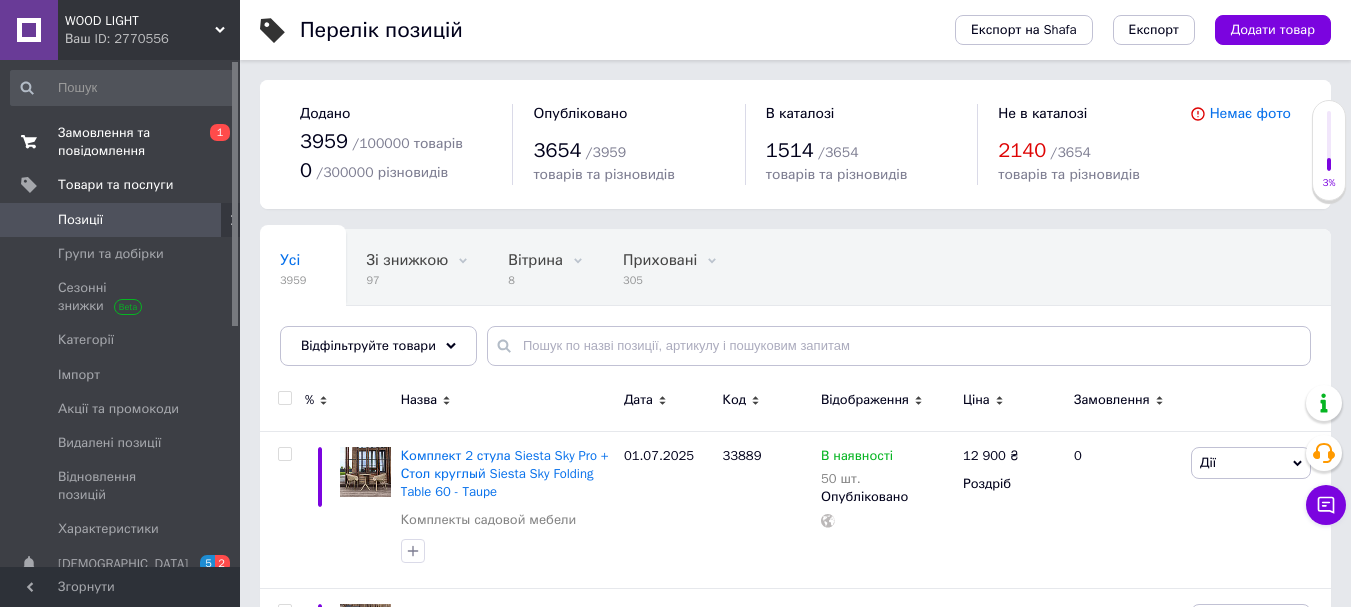 click on "Замовлення та повідомлення" at bounding box center [121, 142] 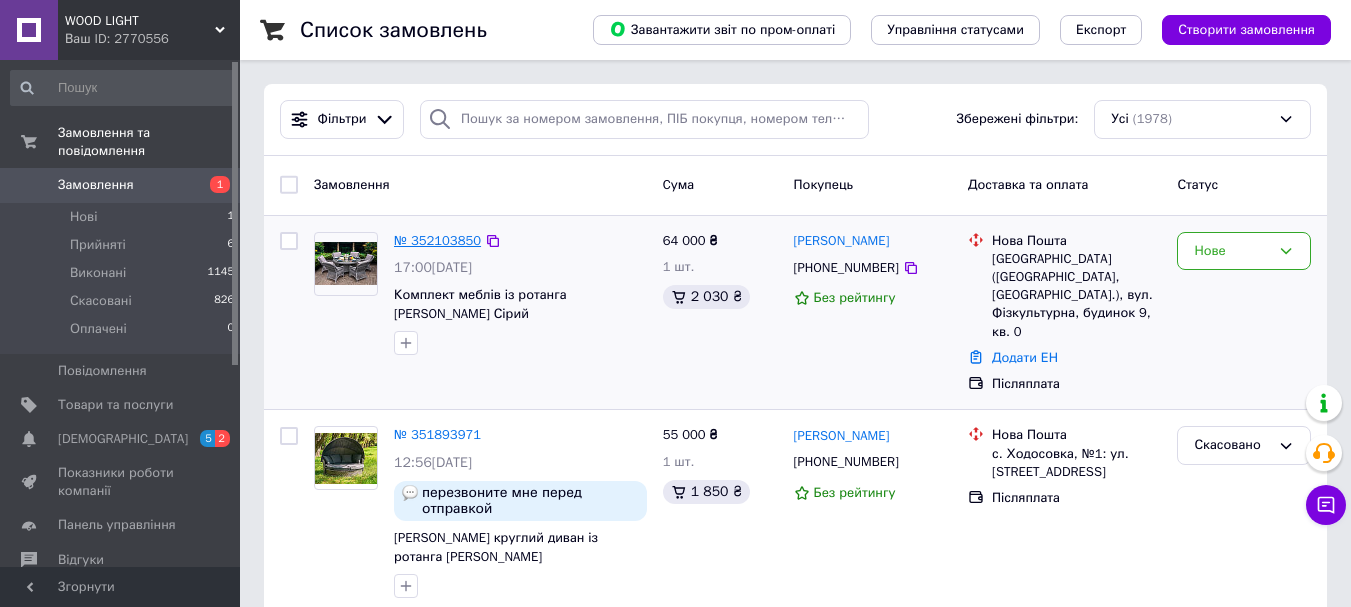 click on "№ 352103850" at bounding box center [437, 240] 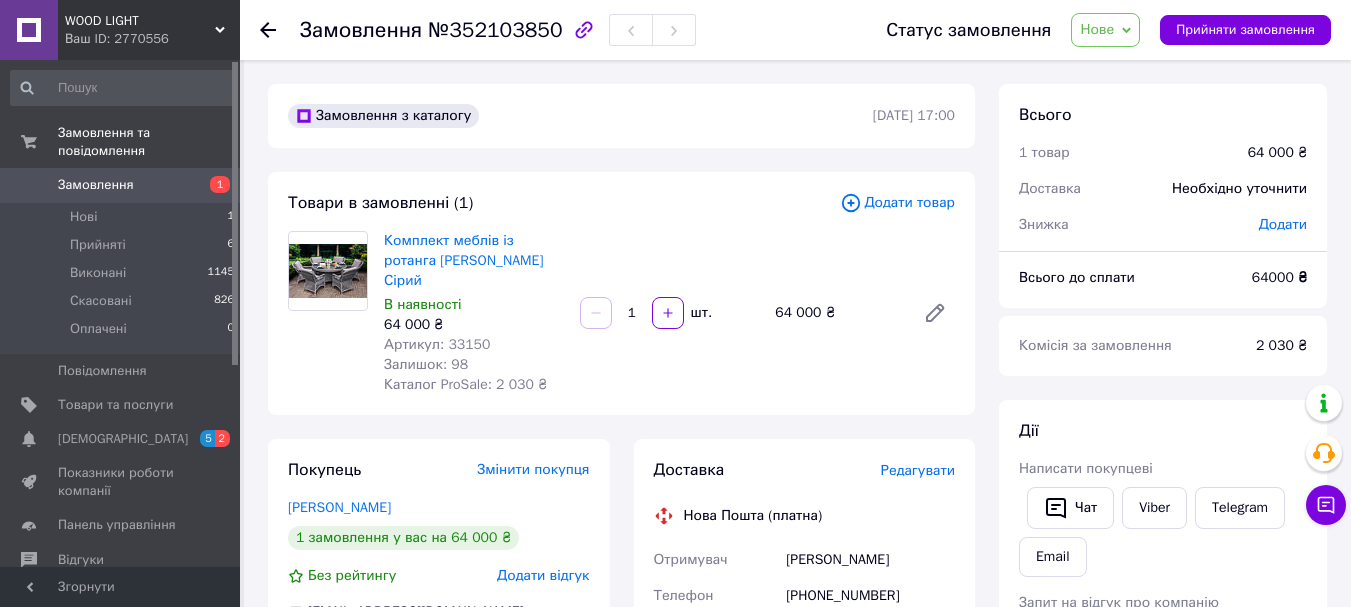 click 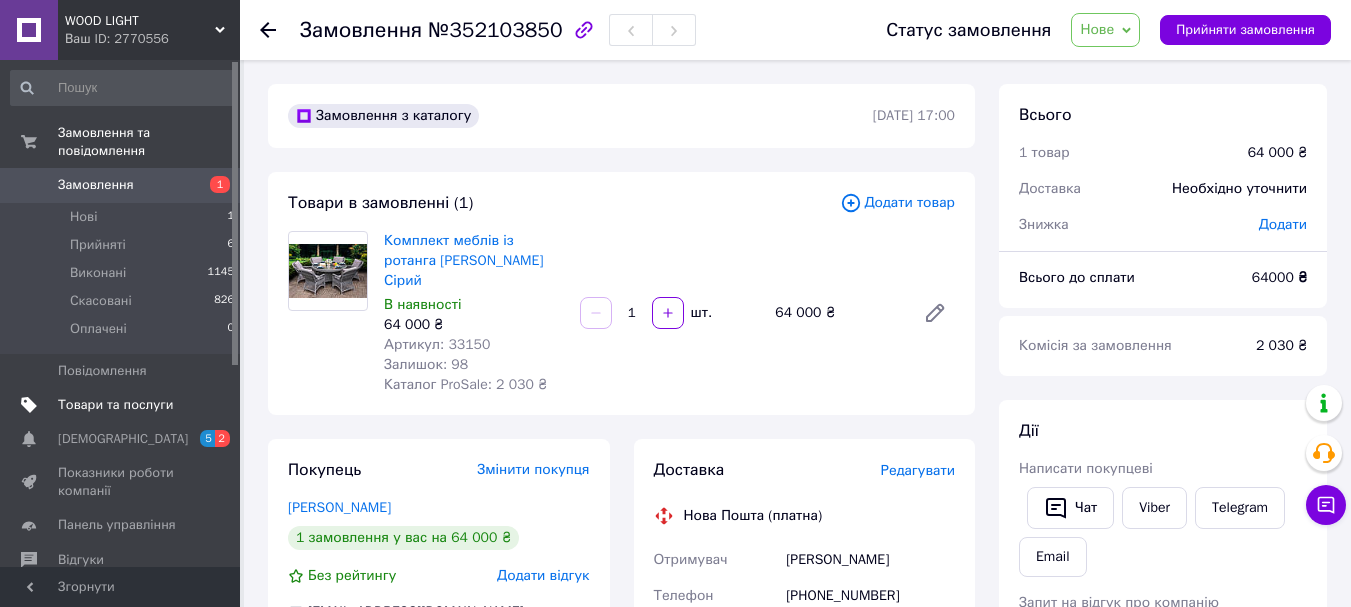 click on "Товари та послуги" at bounding box center (115, 405) 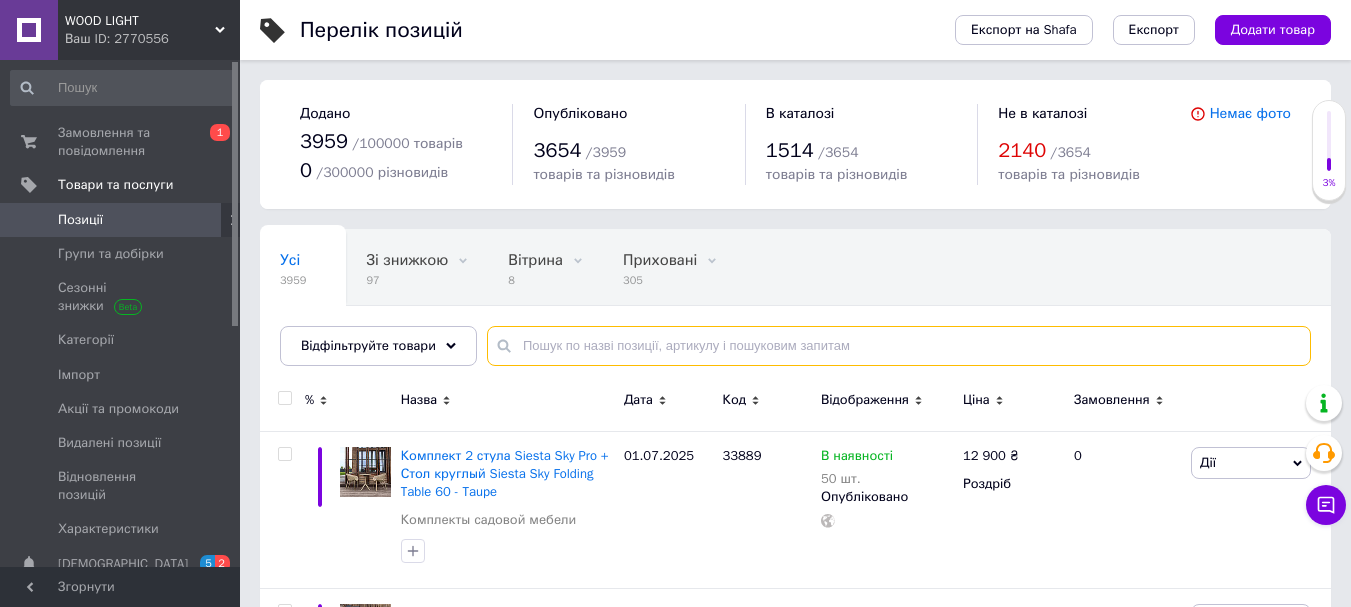 click at bounding box center (899, 346) 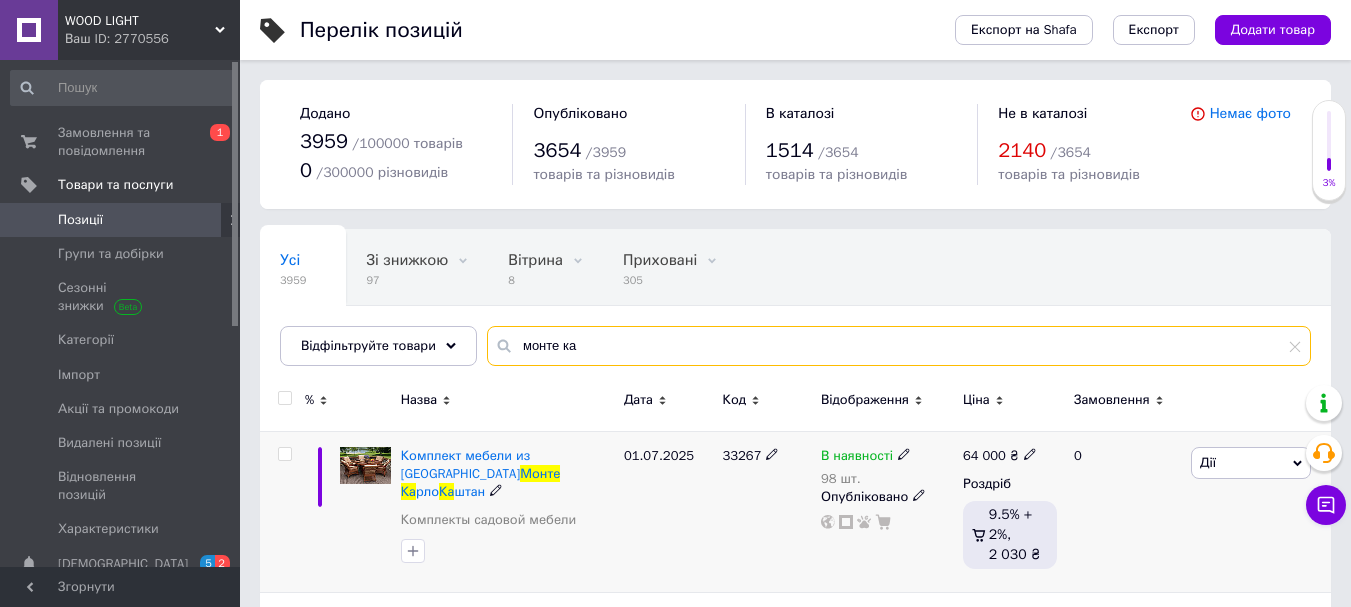 type on "монте ка" 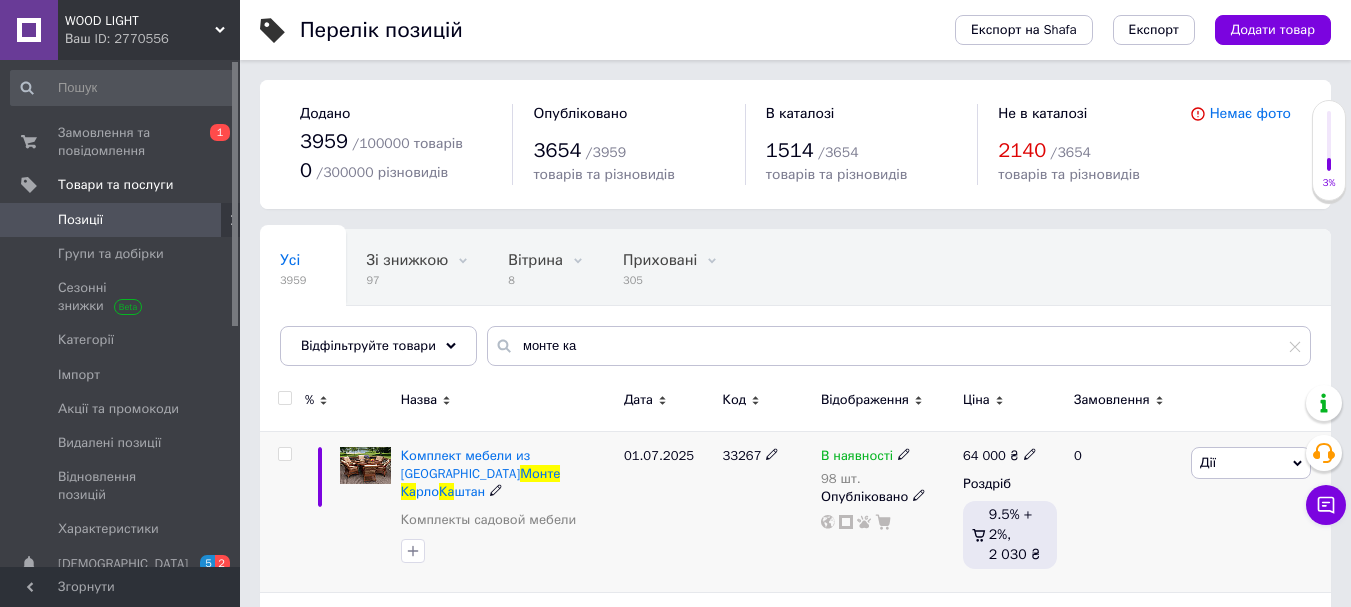 click on "Дії" at bounding box center (1251, 463) 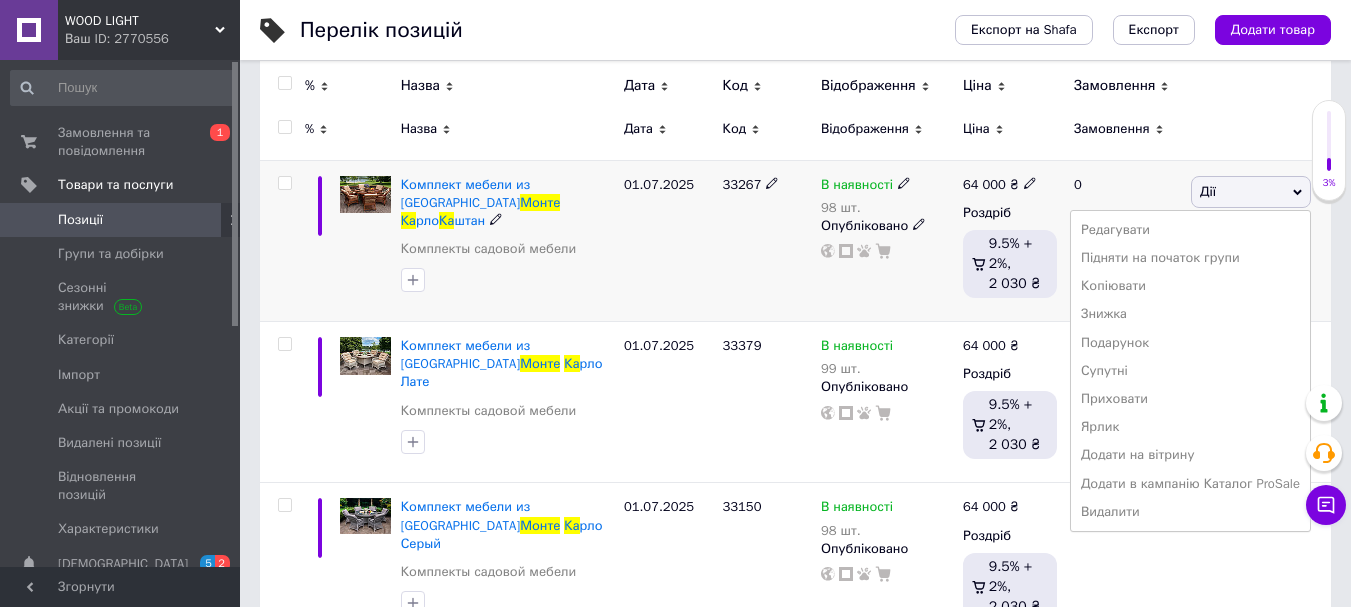 scroll, scrollTop: 300, scrollLeft: 0, axis: vertical 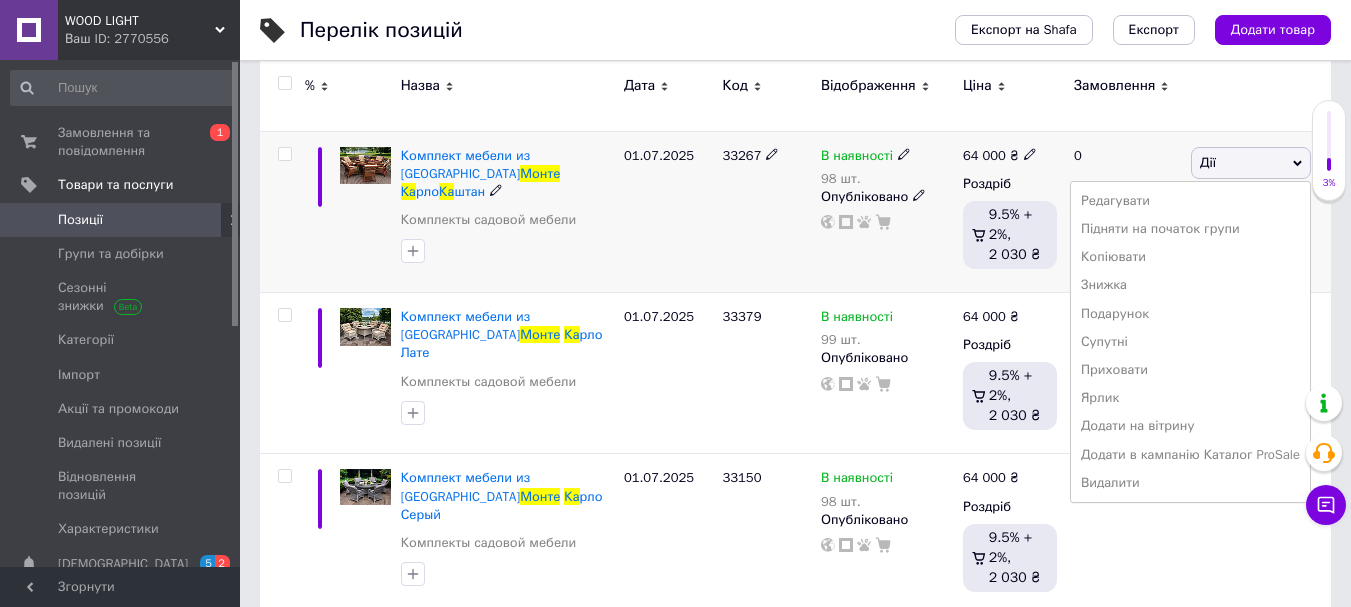 click at bounding box center [904, 153] 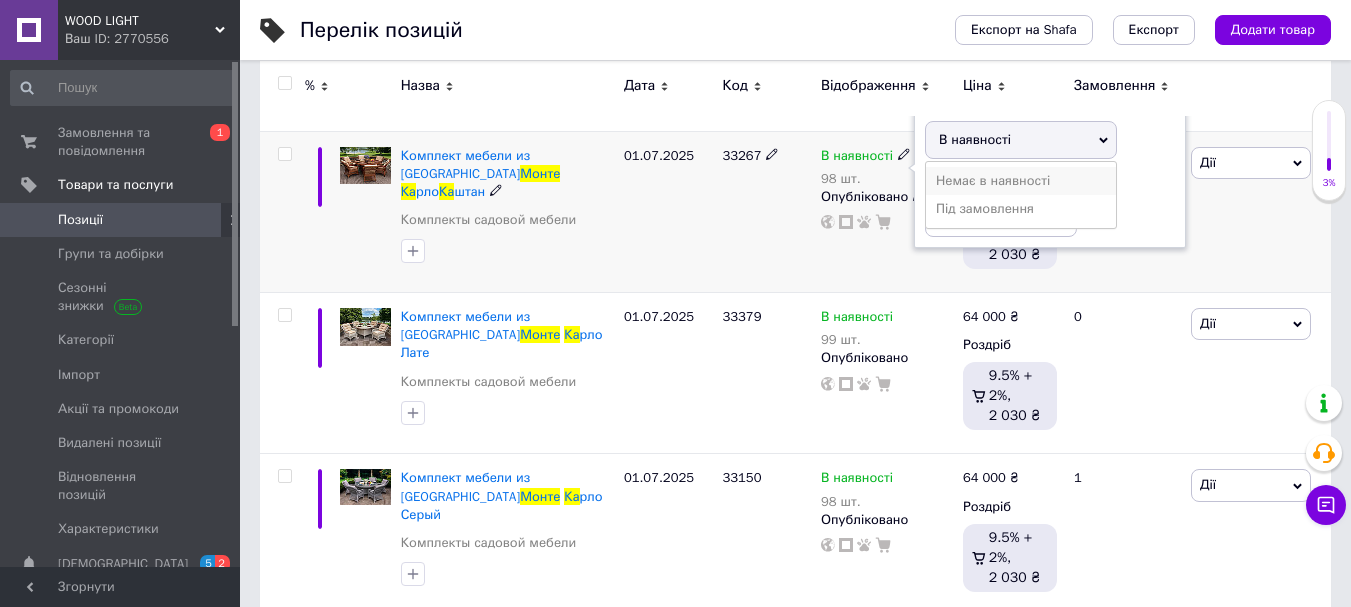 click on "Немає в наявності" at bounding box center [1021, 181] 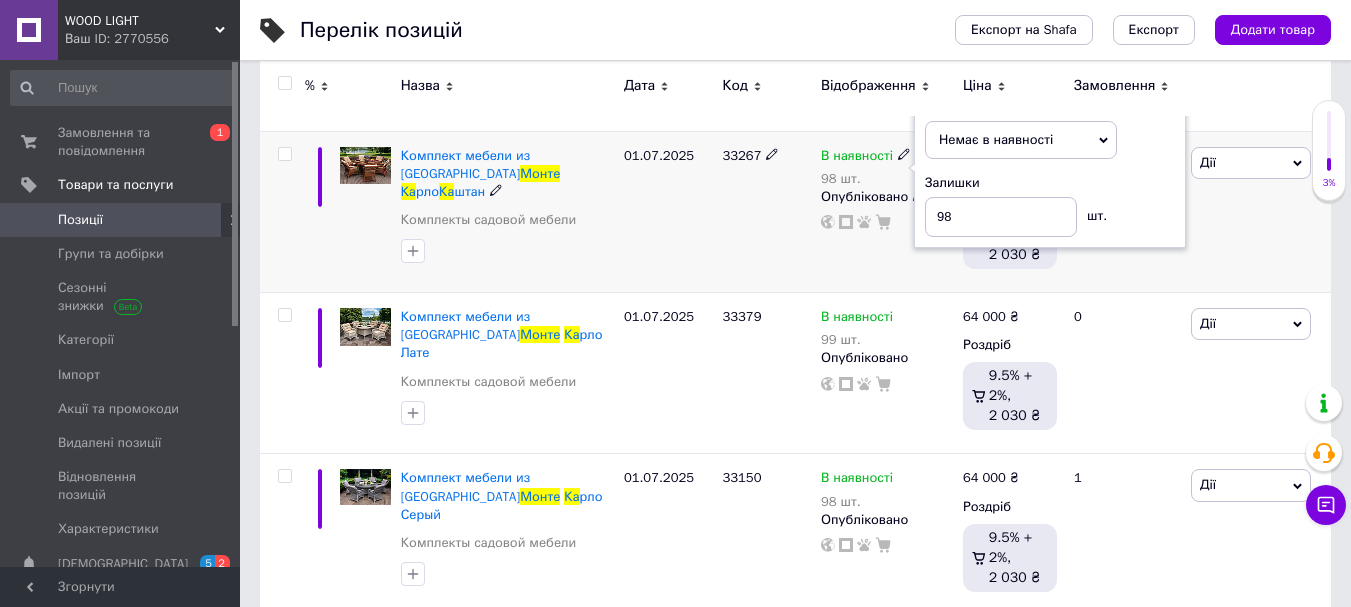 click on "01.07.2025" at bounding box center (668, 211) 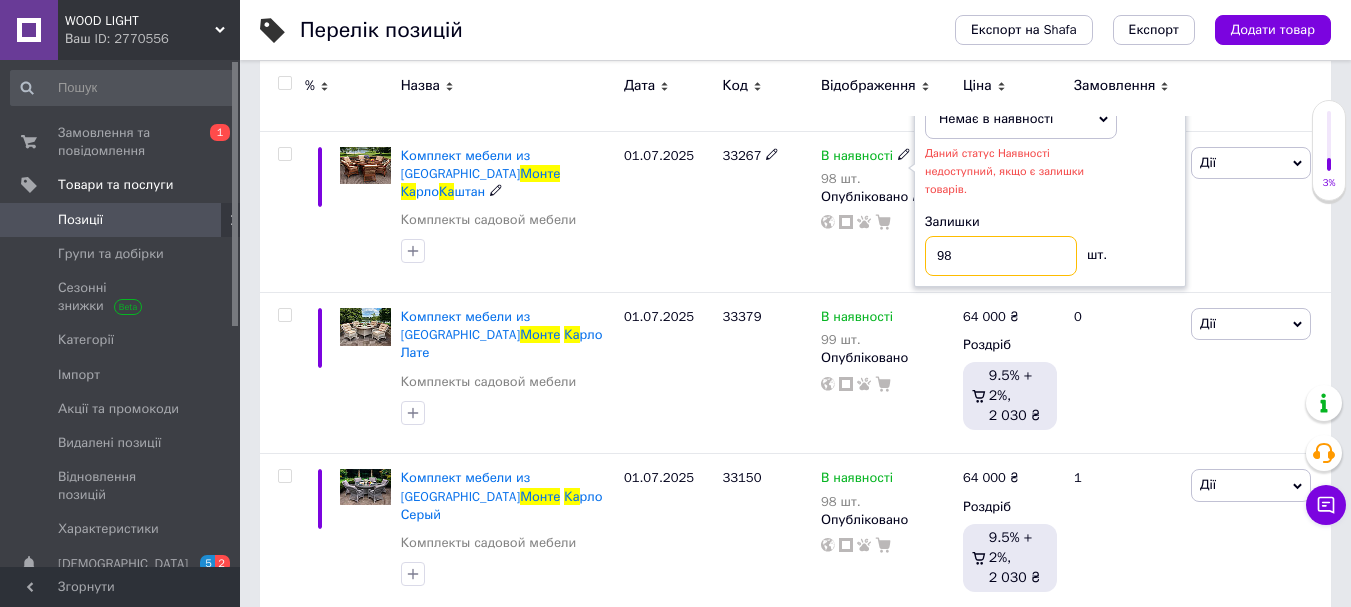 drag, startPoint x: 965, startPoint y: 231, endPoint x: 891, endPoint y: 225, distance: 74.24284 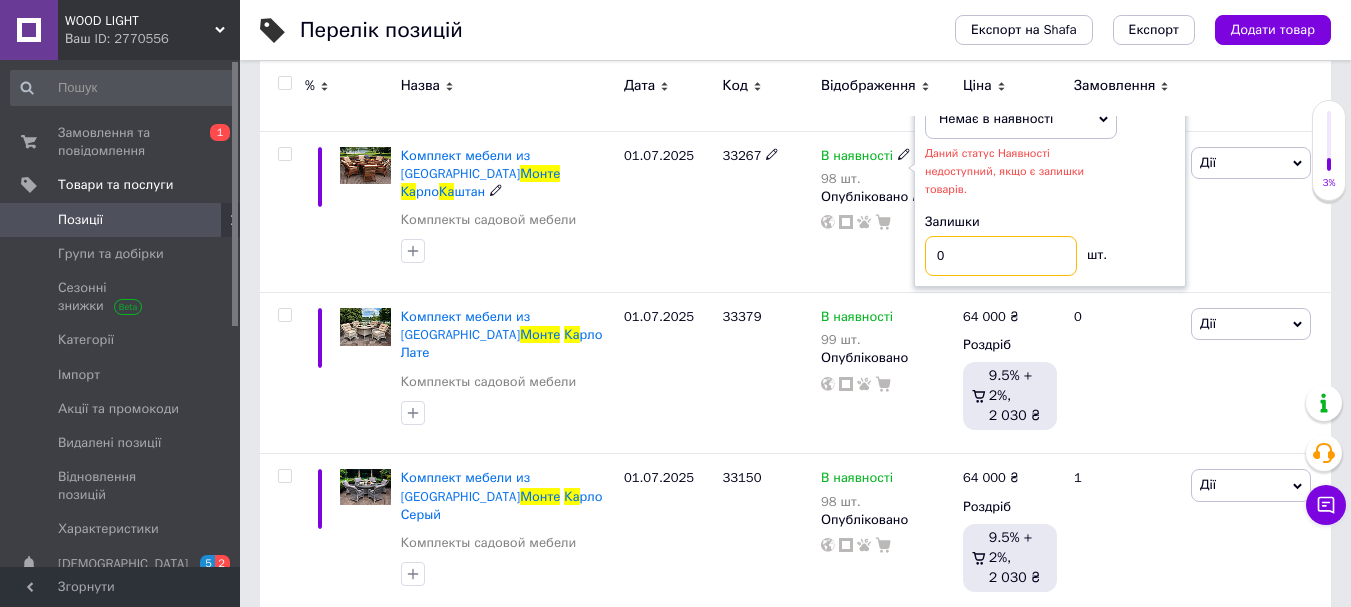 type on "0" 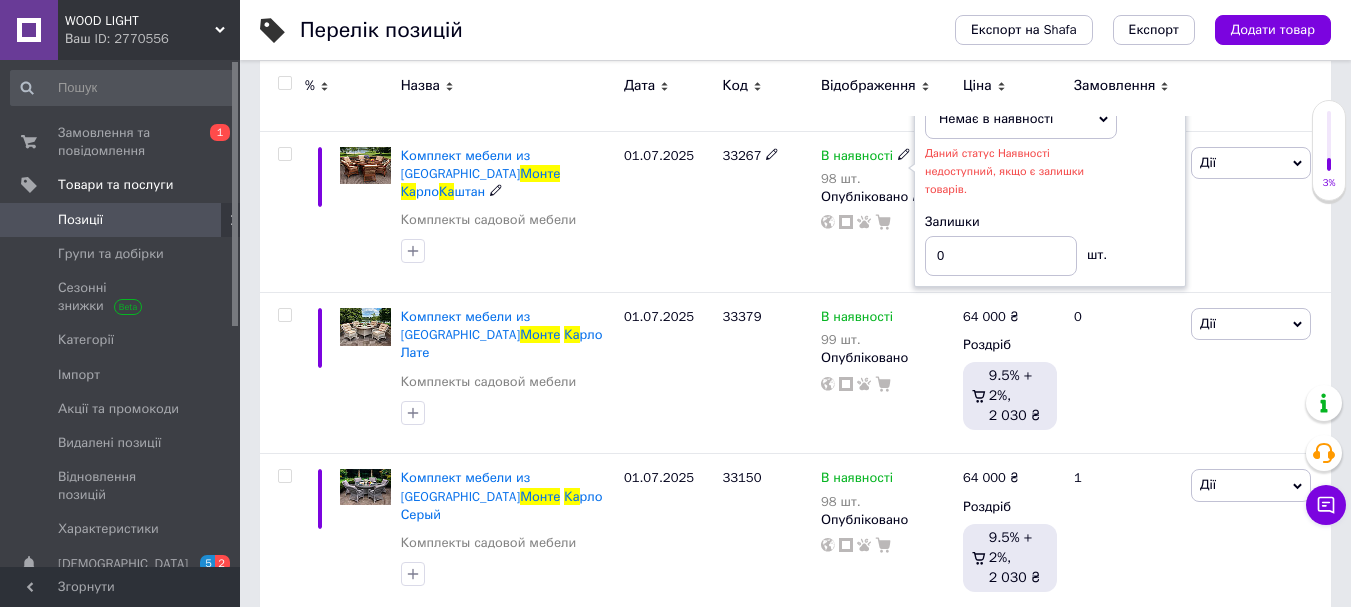 click on "33267" at bounding box center (766, 211) 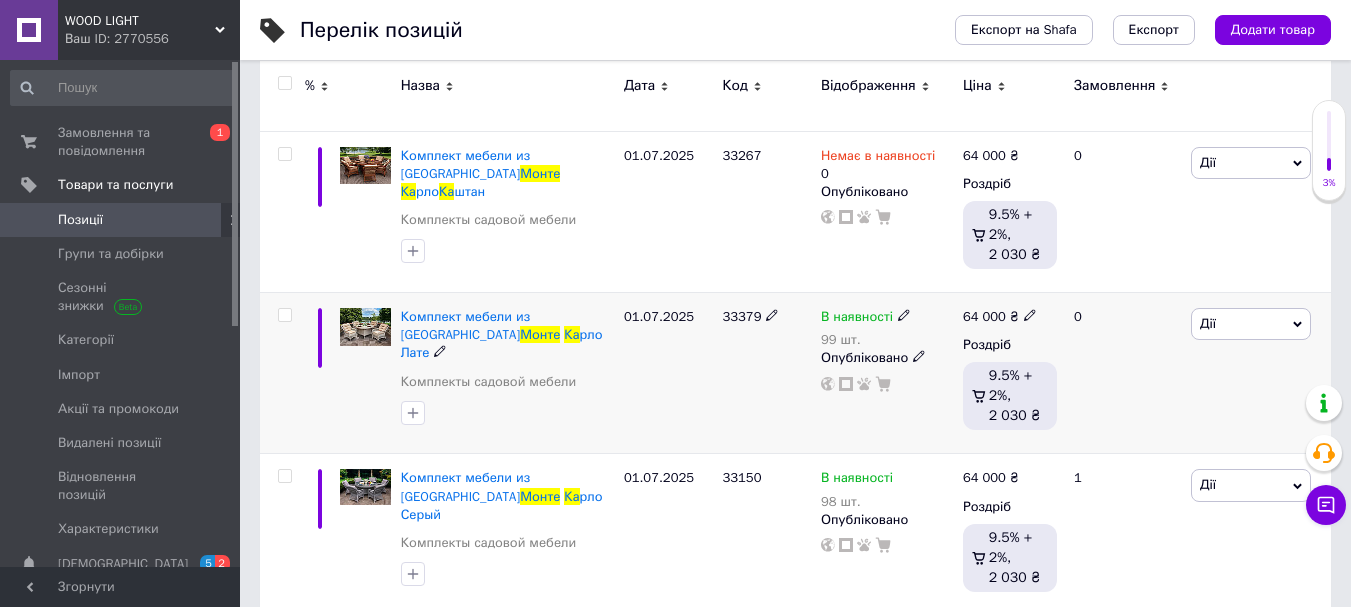 click 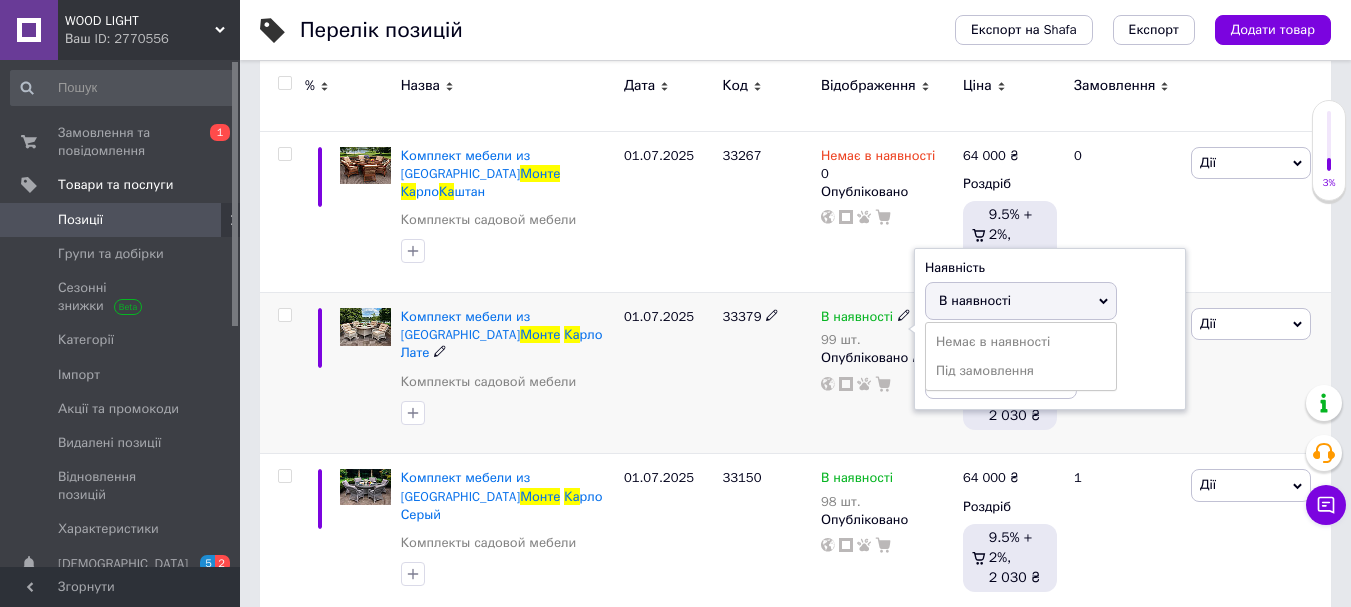click on "В наявності" at bounding box center (975, 300) 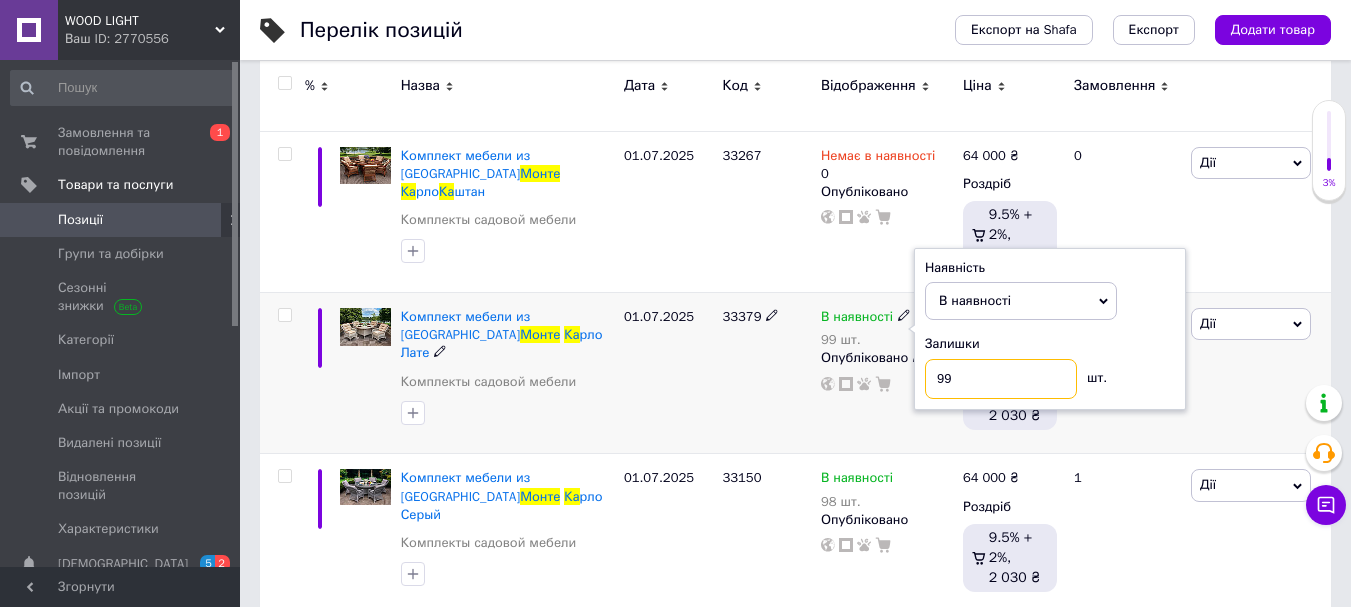 drag, startPoint x: 970, startPoint y: 377, endPoint x: 890, endPoint y: 392, distance: 81.394104 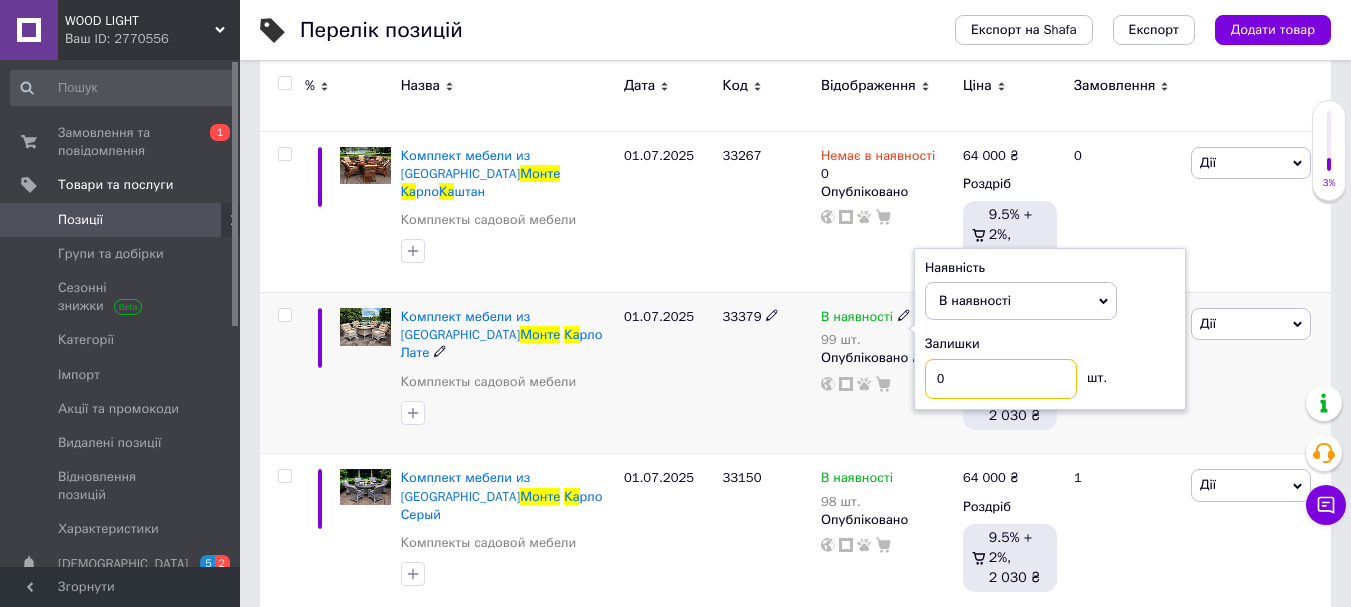 type on "0" 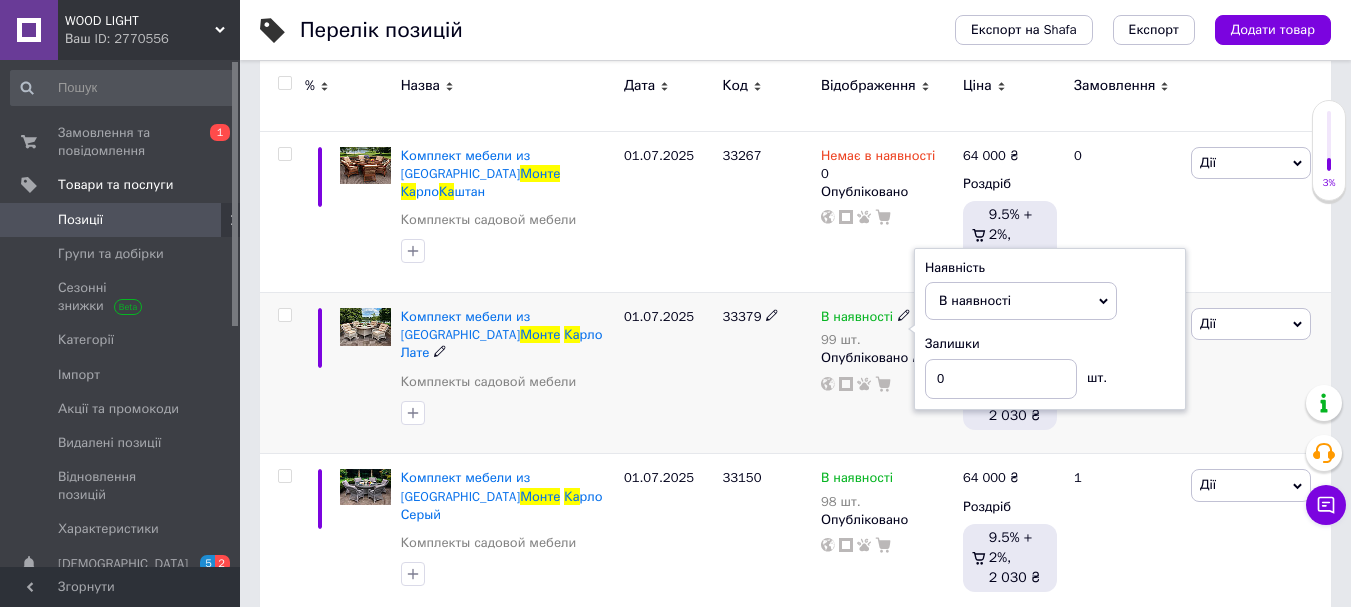 click on "В наявності" at bounding box center (975, 300) 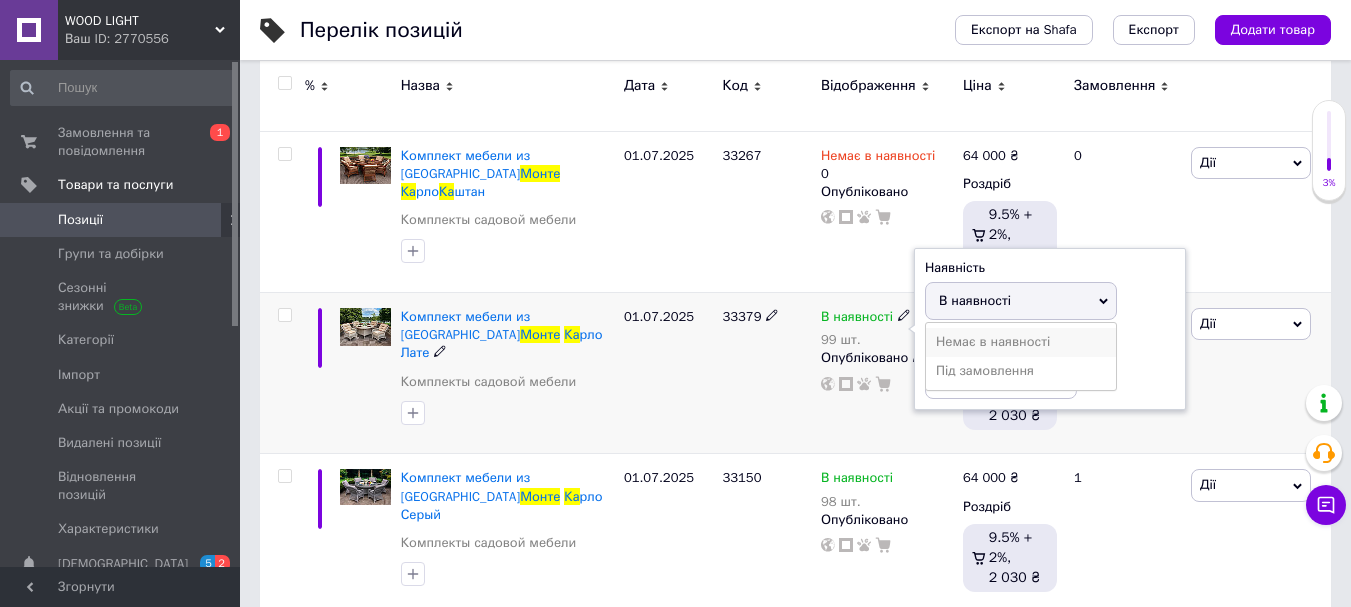 click on "Немає в наявності" at bounding box center [1021, 342] 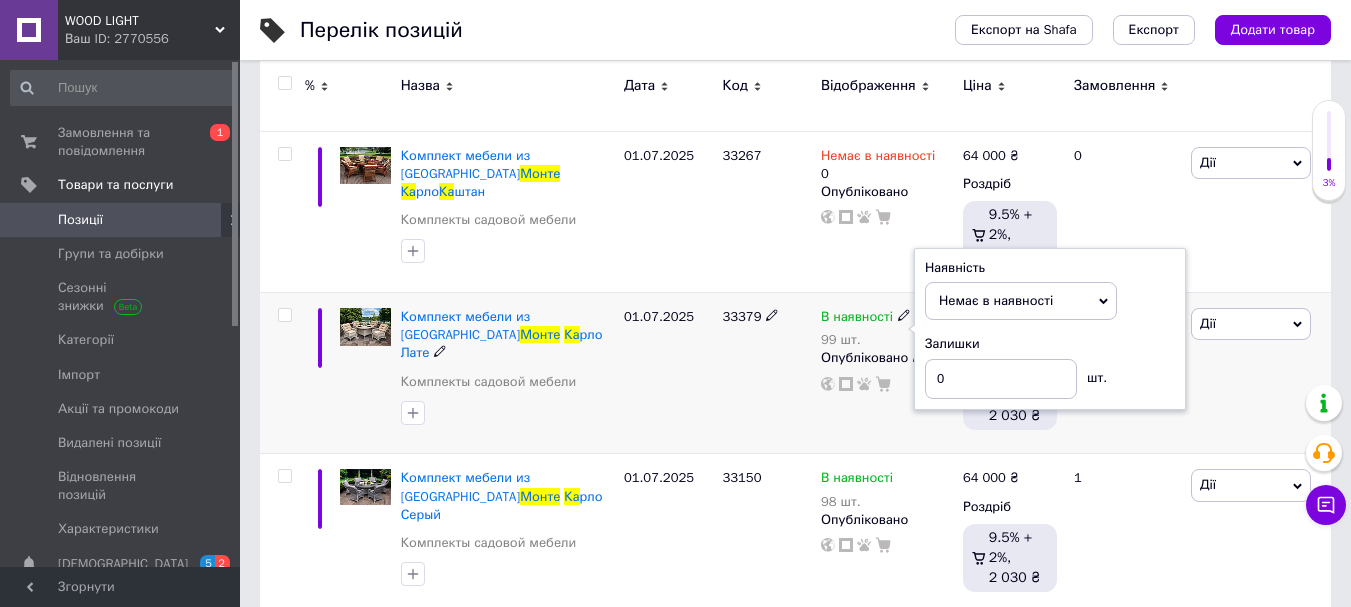 click on "В наявності 99 шт. Наявність Немає в наявності В наявності Під замовлення Залишки 0 шт. Опубліковано" at bounding box center (887, 373) 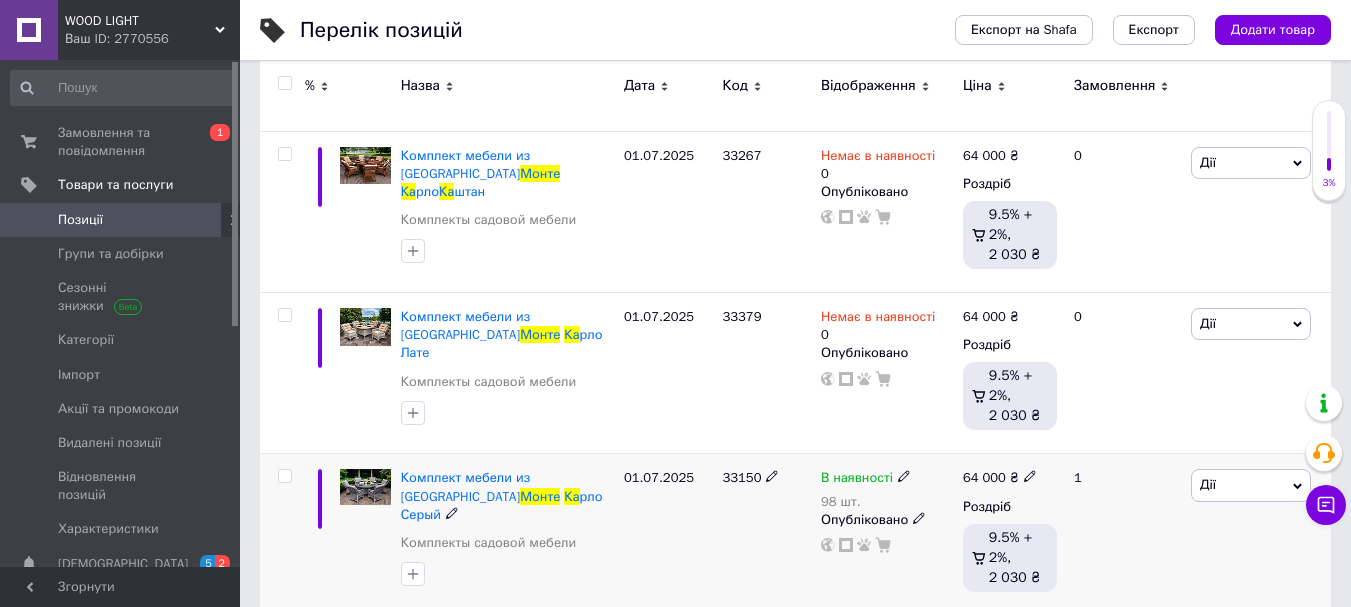 click 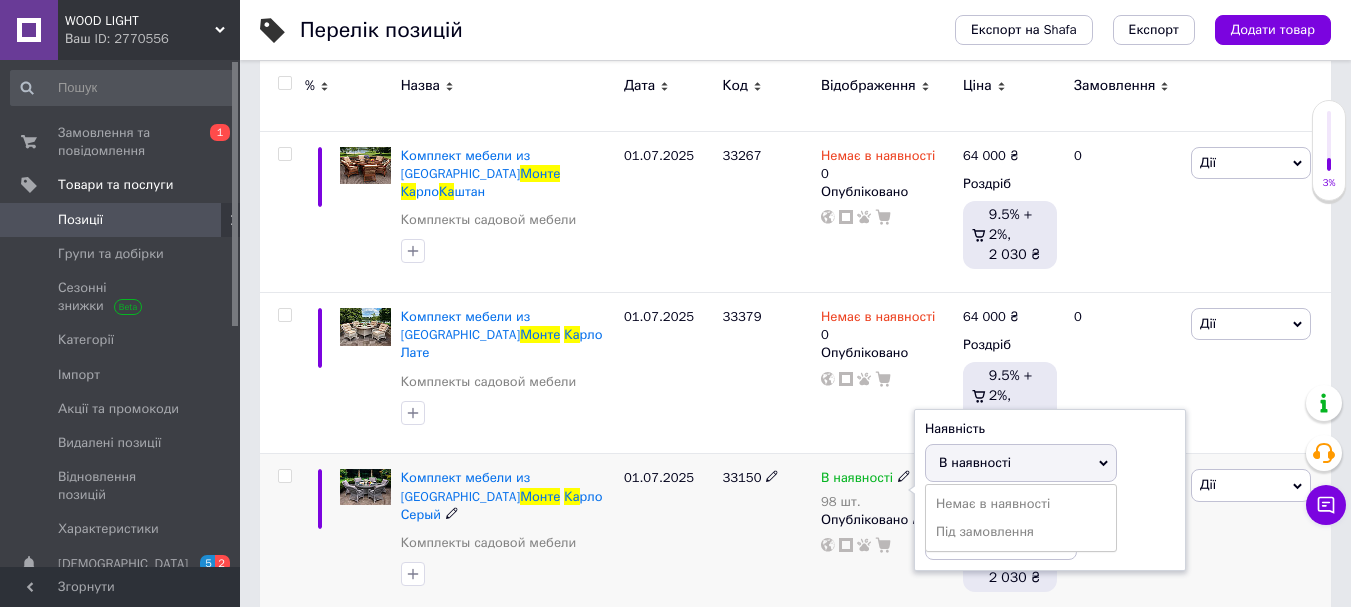click on "В наявності" at bounding box center (975, 462) 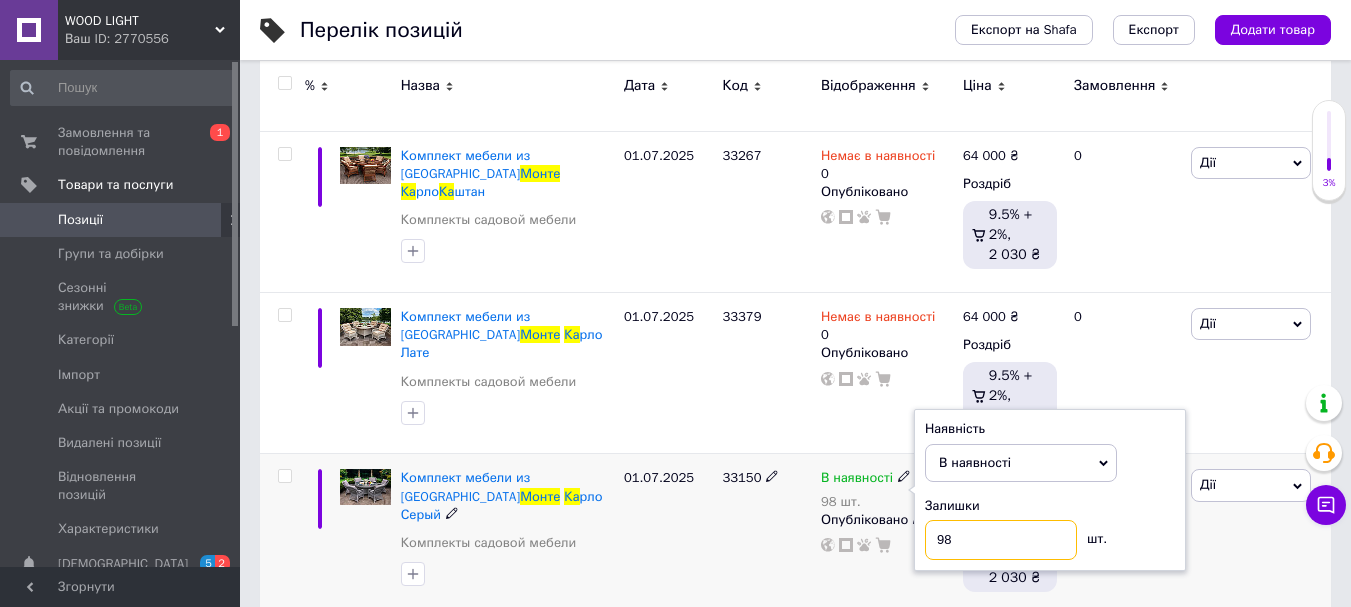 drag, startPoint x: 952, startPoint y: 537, endPoint x: 894, endPoint y: 536, distance: 58.00862 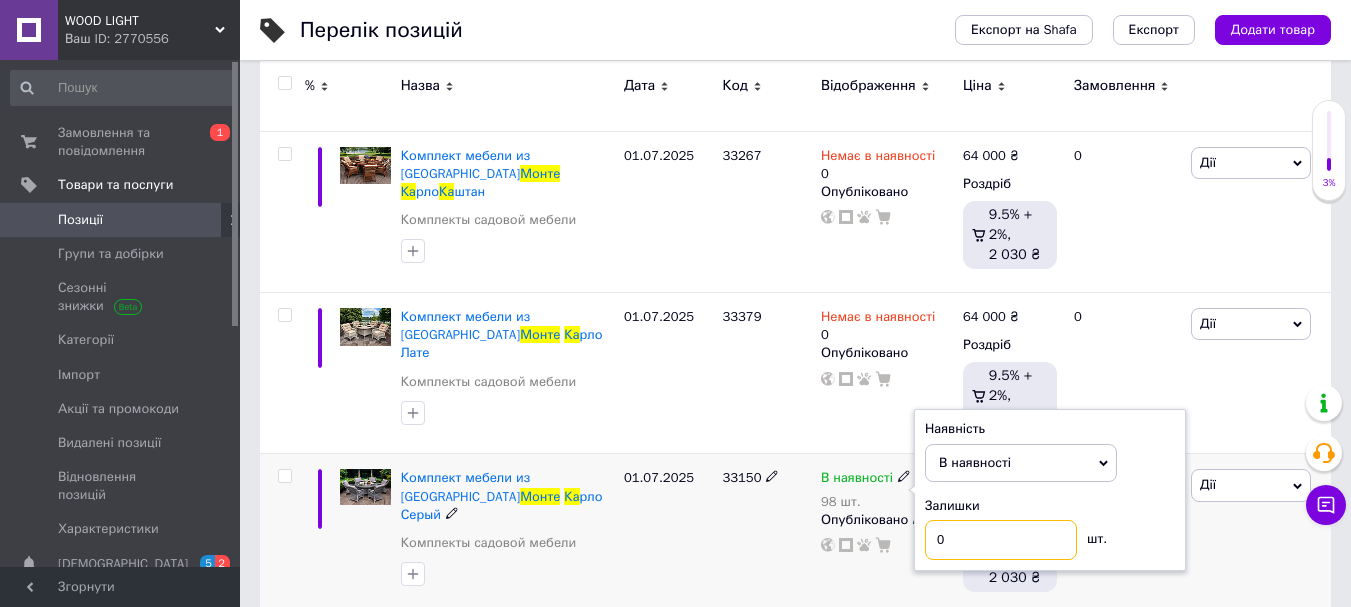 type on "0" 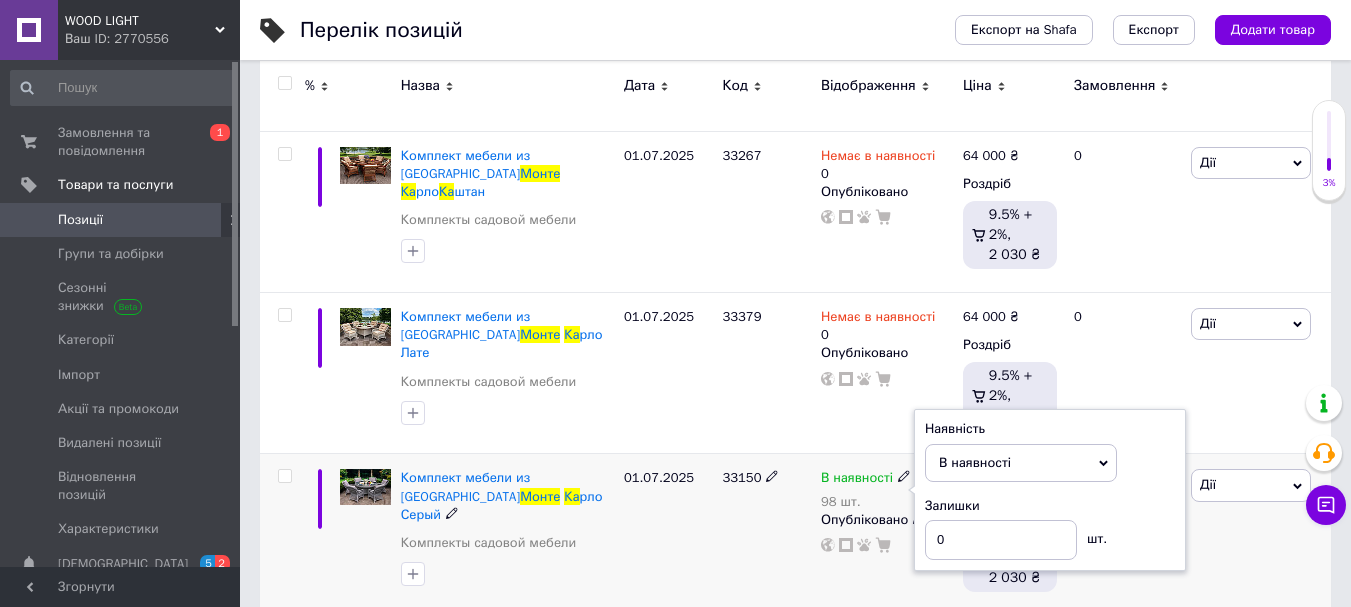 click on "В наявності" at bounding box center [975, 462] 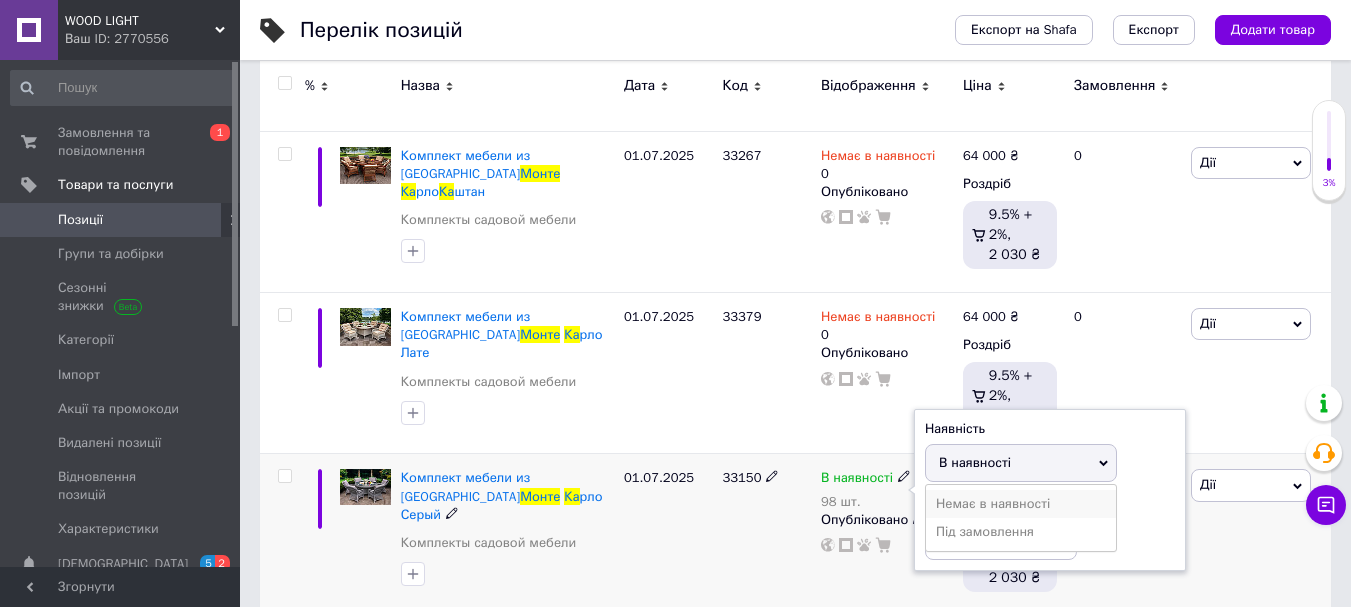 click on "Немає в наявності" at bounding box center [1021, 504] 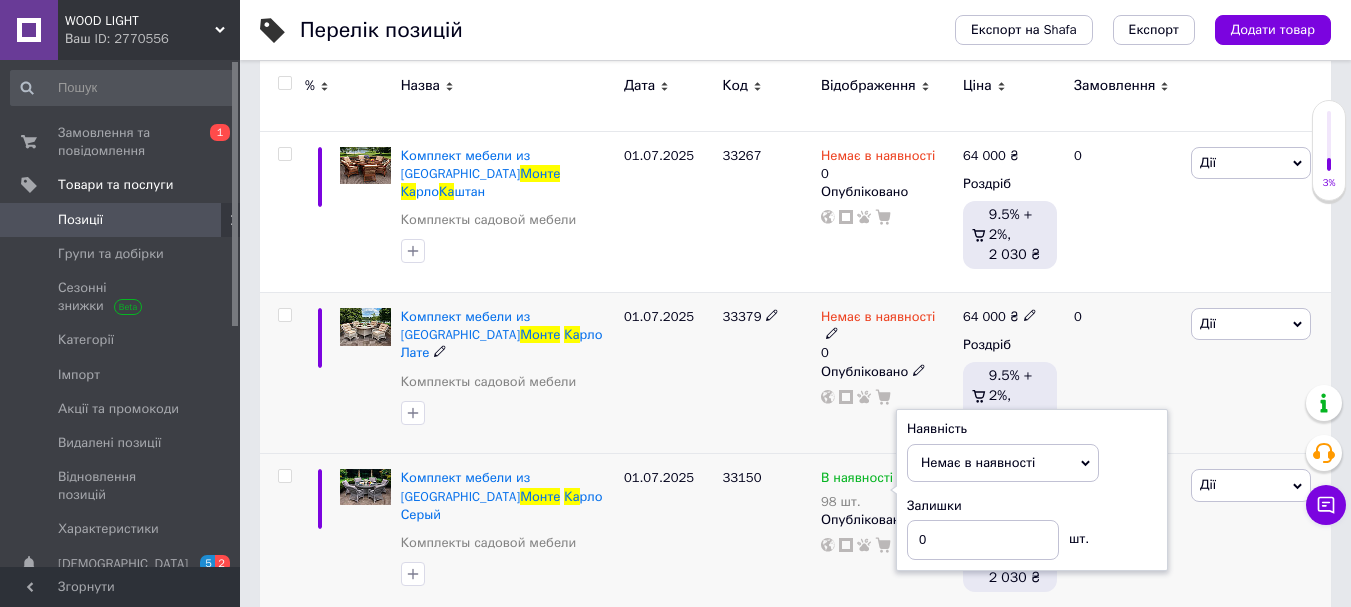 click on "33379" at bounding box center (766, 373) 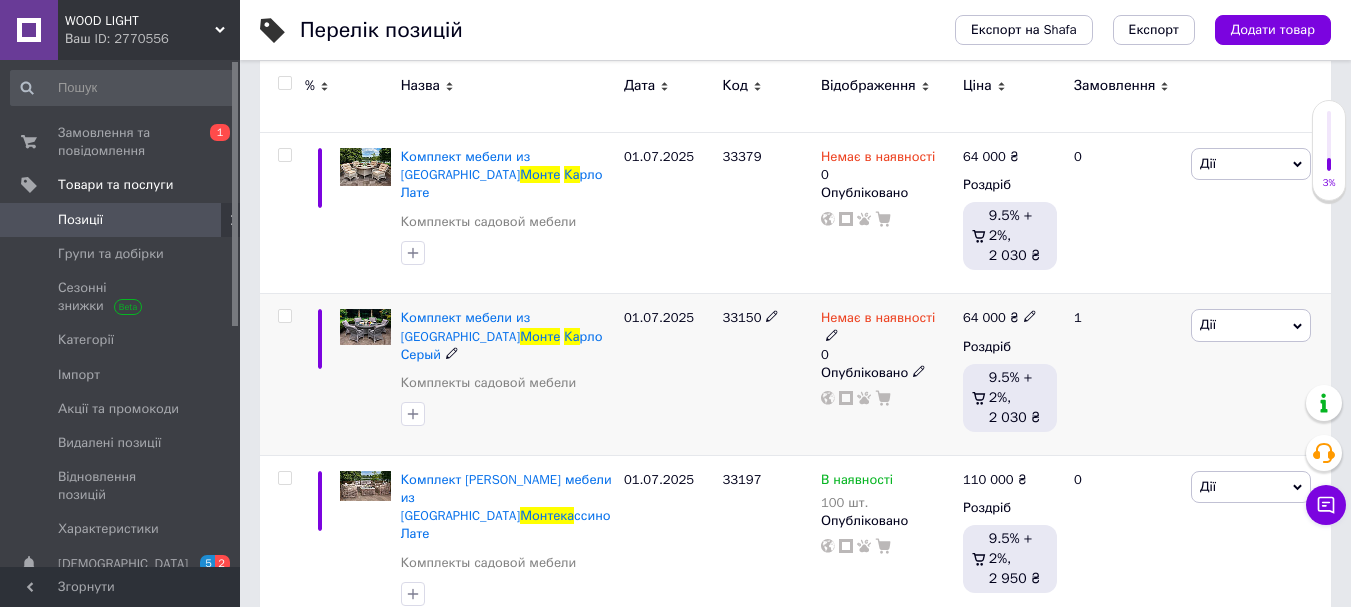 scroll, scrollTop: 600, scrollLeft: 0, axis: vertical 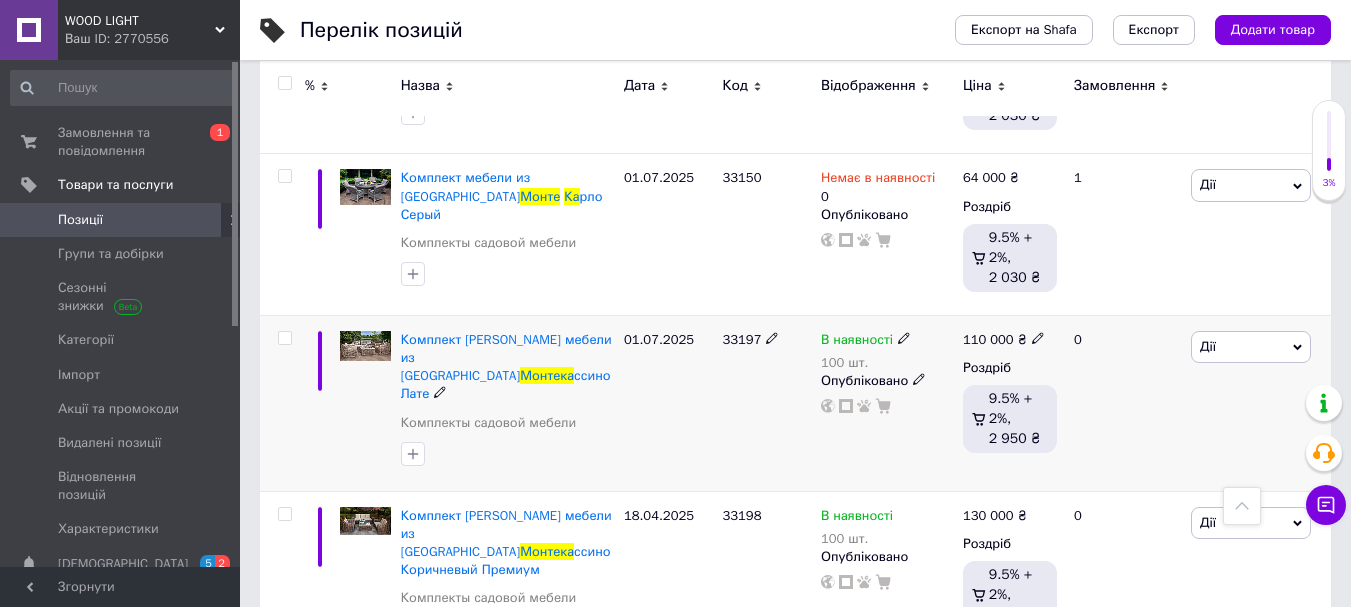 click at bounding box center [904, 337] 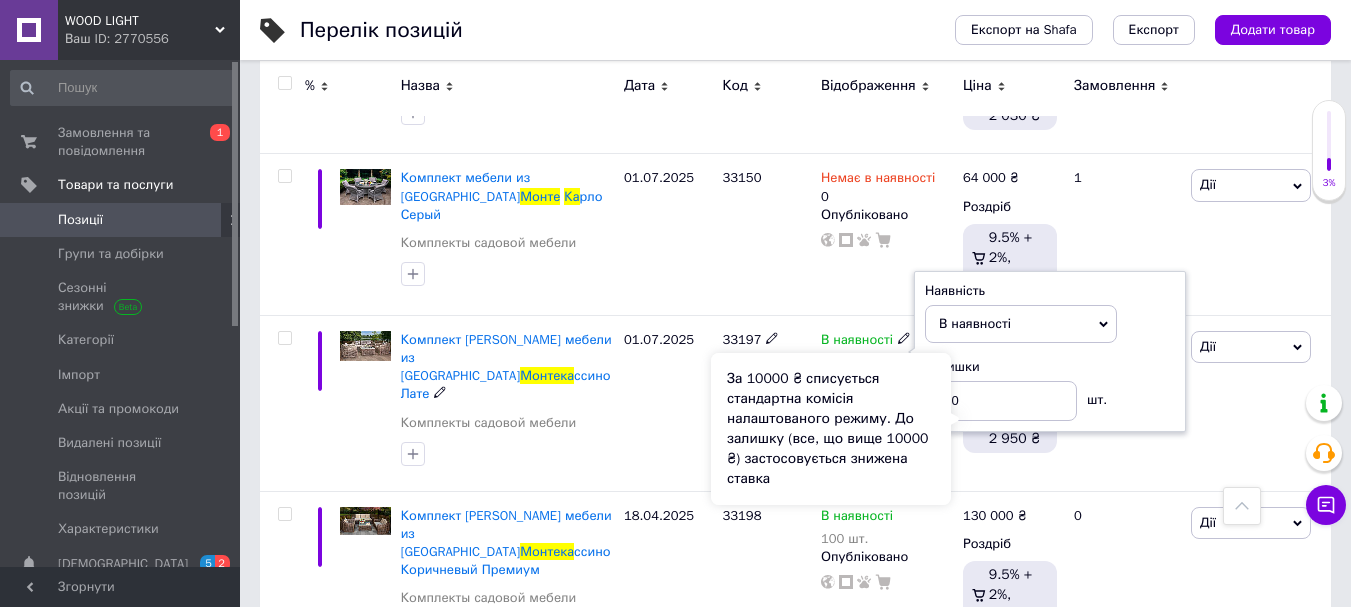 click on "За 10000 ₴ списується стандартна комісія налаштованого режиму. До залишку (все, що вище 10000 ₴) застосовується знижена ставка" at bounding box center [831, 429] 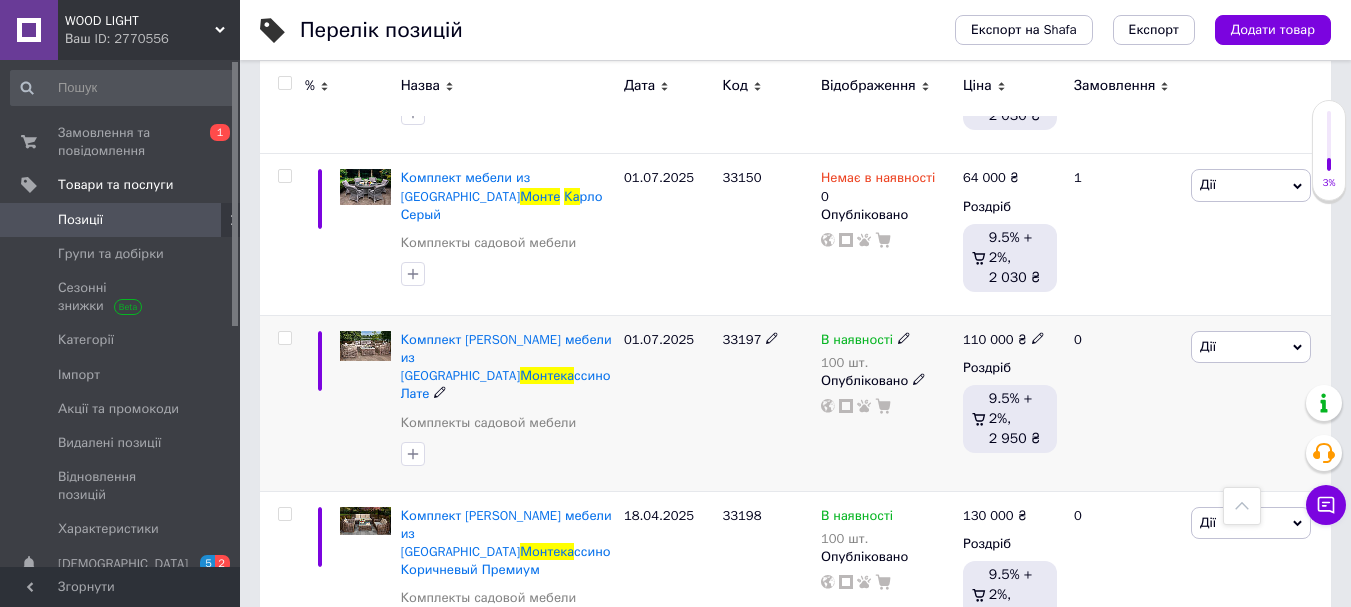 click 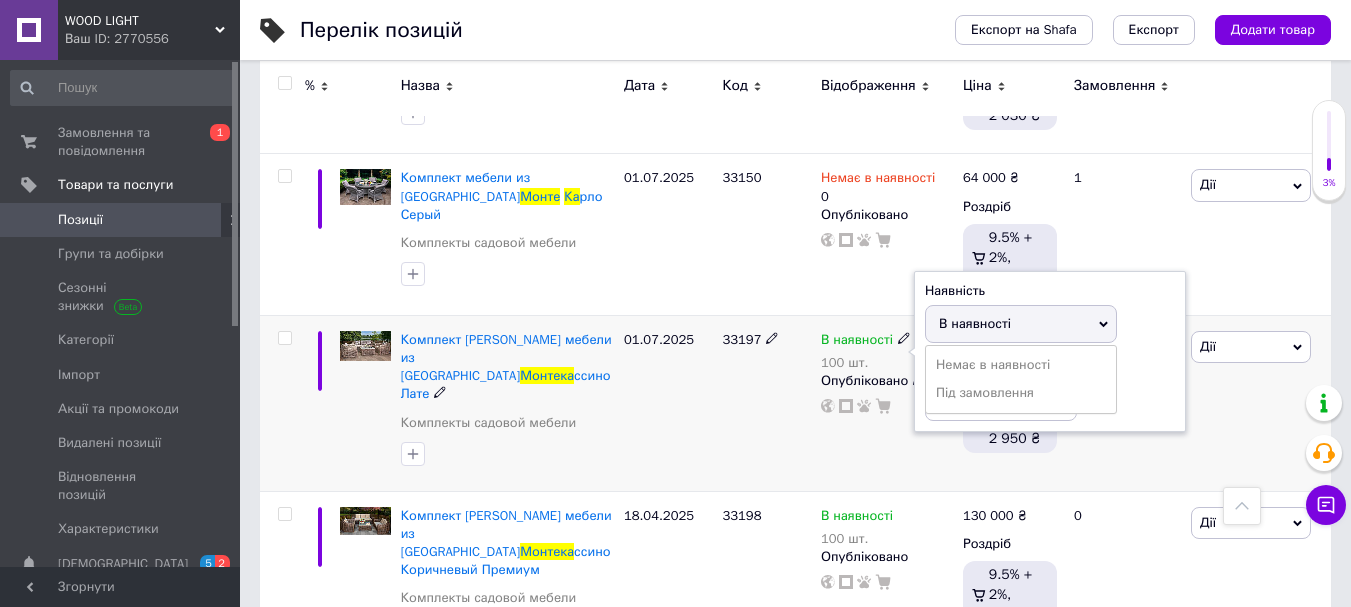 click on "Залишки 100 шт." at bounding box center (1050, 389) 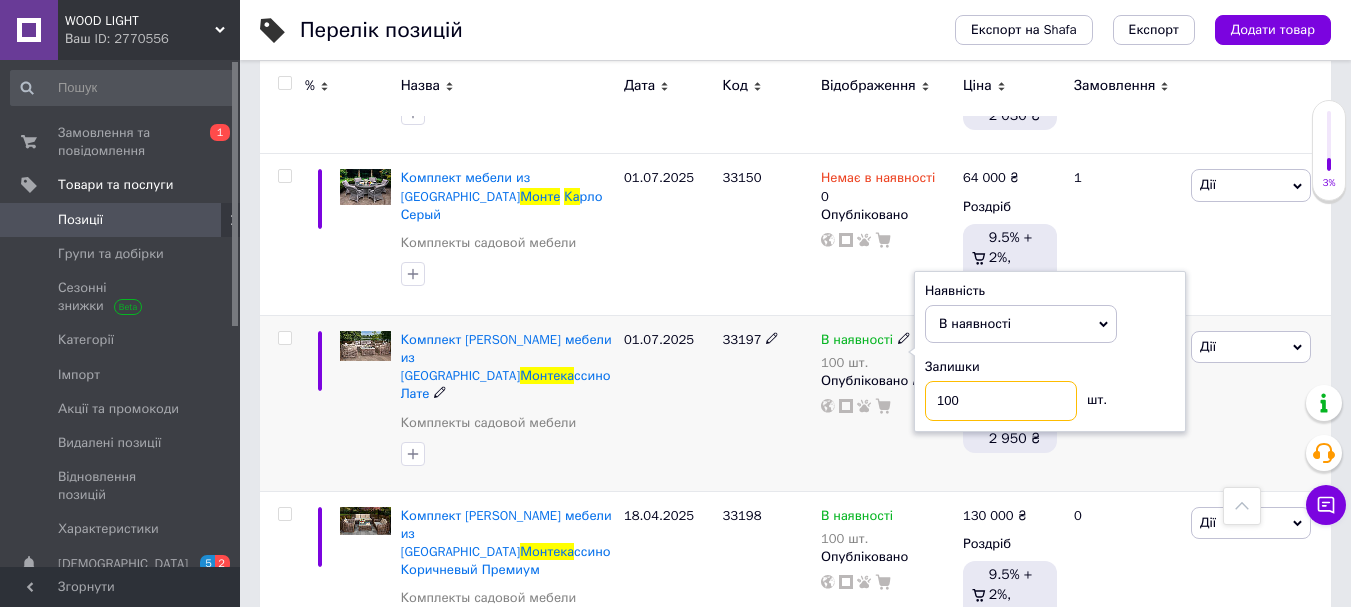 drag, startPoint x: 973, startPoint y: 398, endPoint x: 870, endPoint y: 407, distance: 103.392456 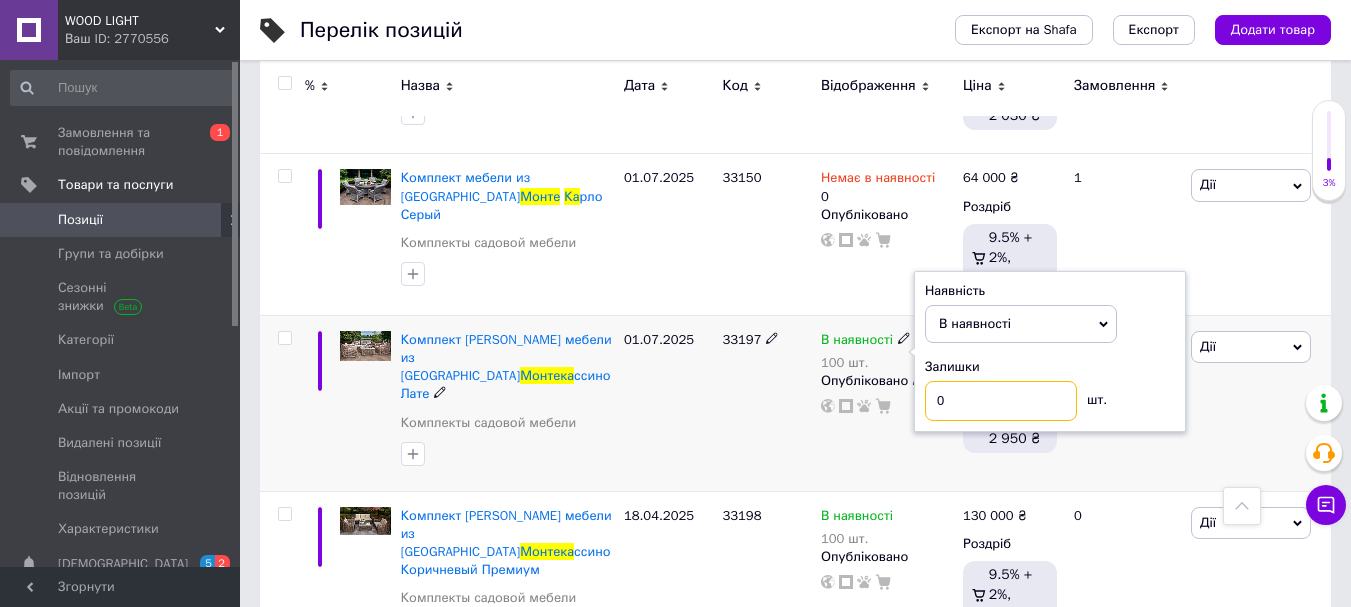 type on "0" 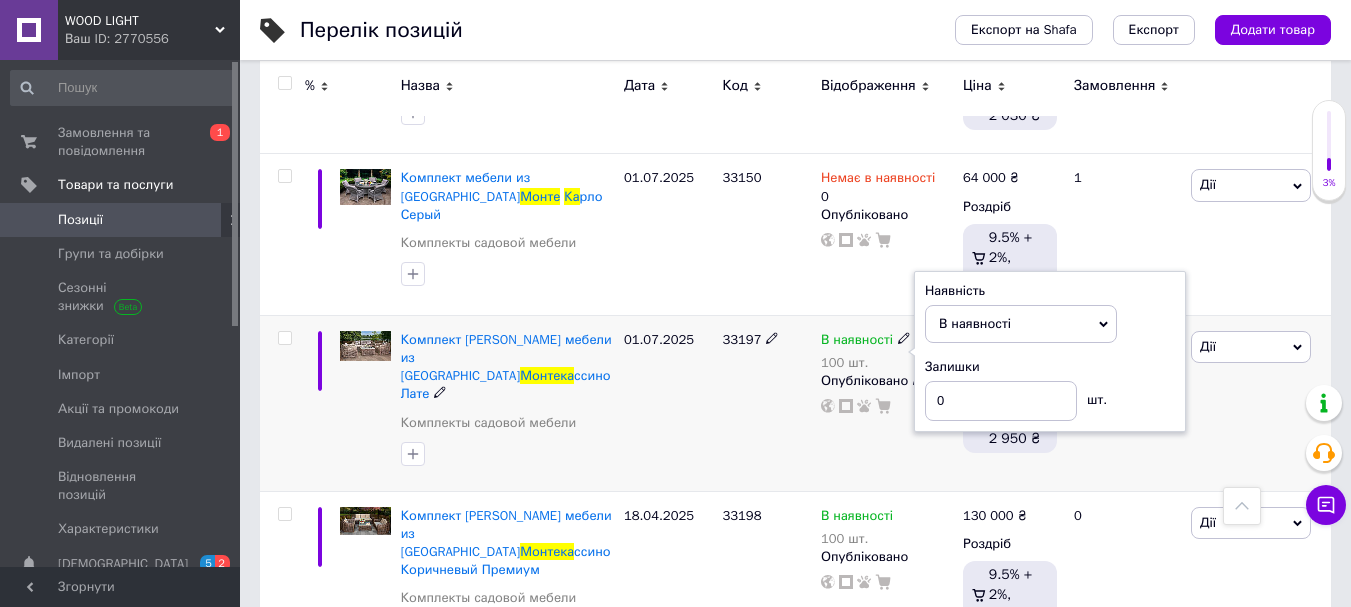 click on "В наявності" at bounding box center [975, 323] 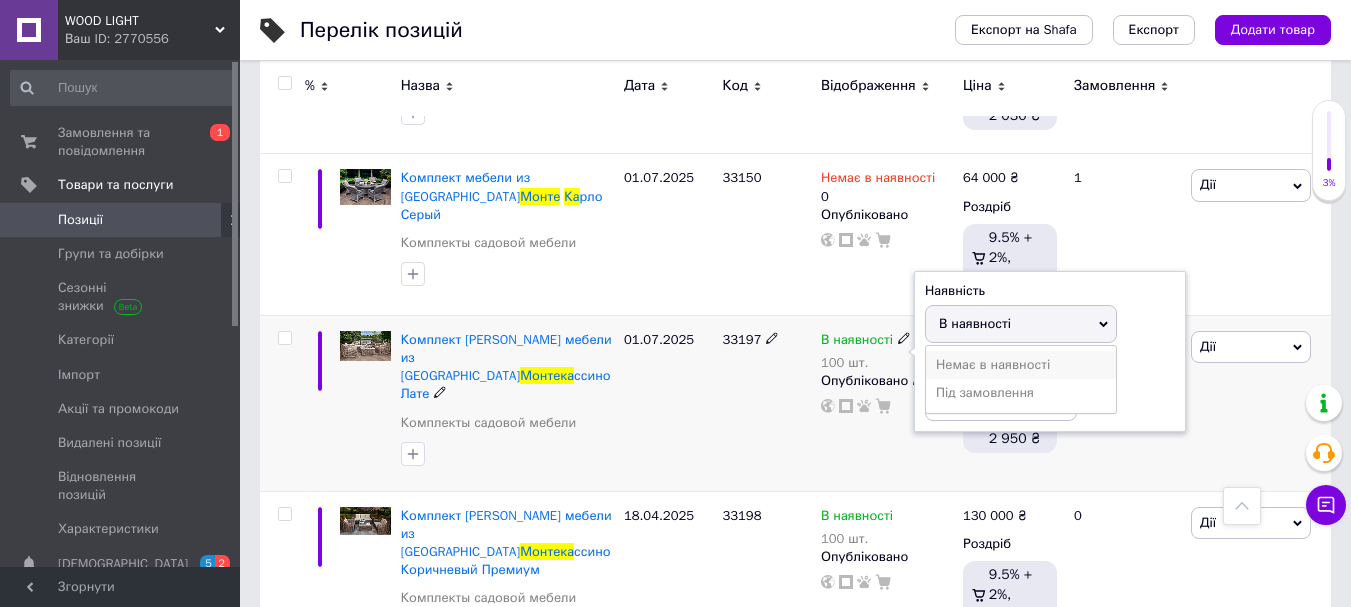 click on "Немає в наявності" at bounding box center [1021, 365] 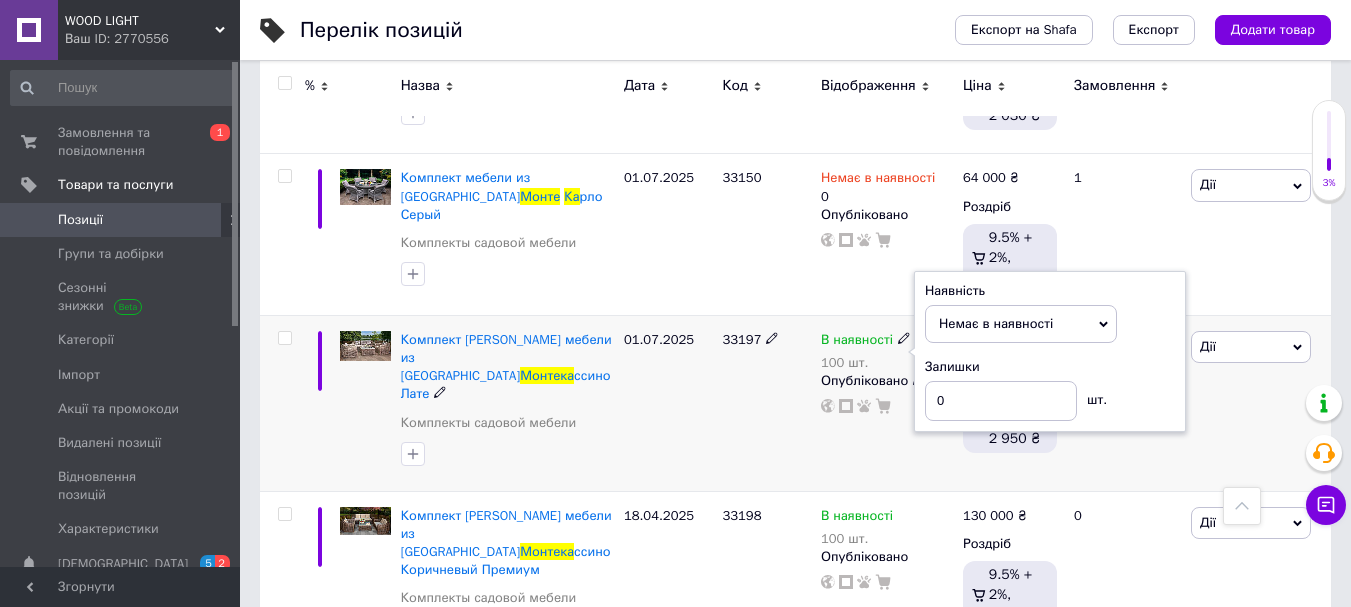 click on "01.07.2025" at bounding box center [668, 403] 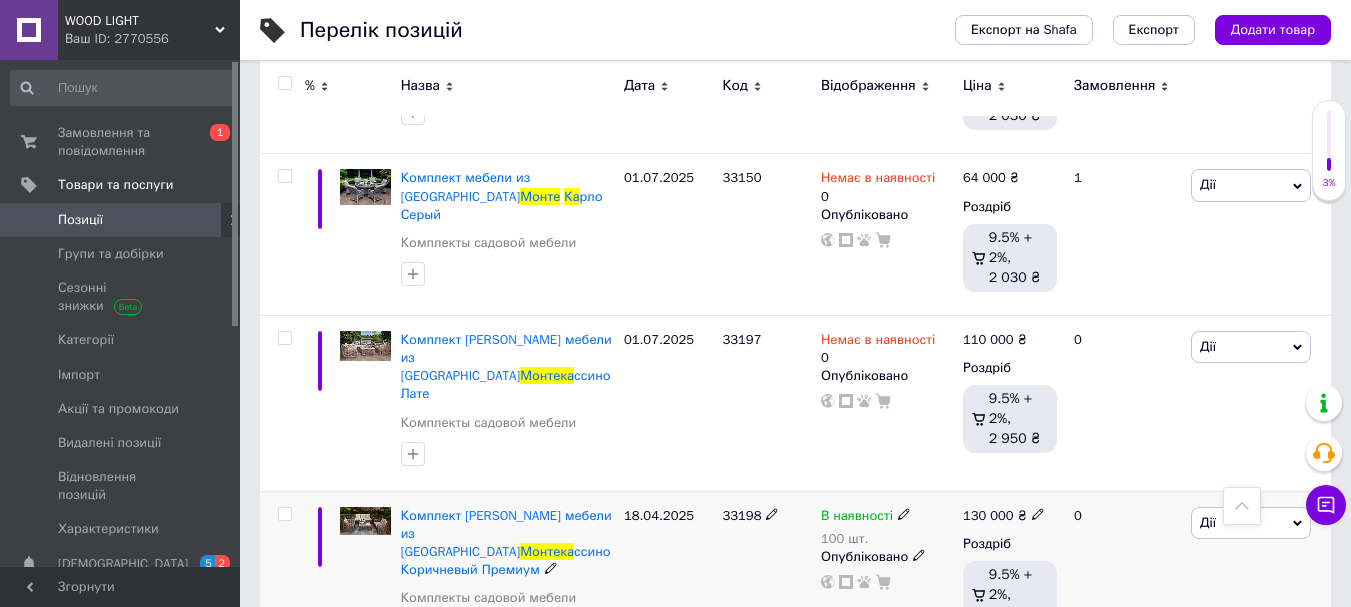 click 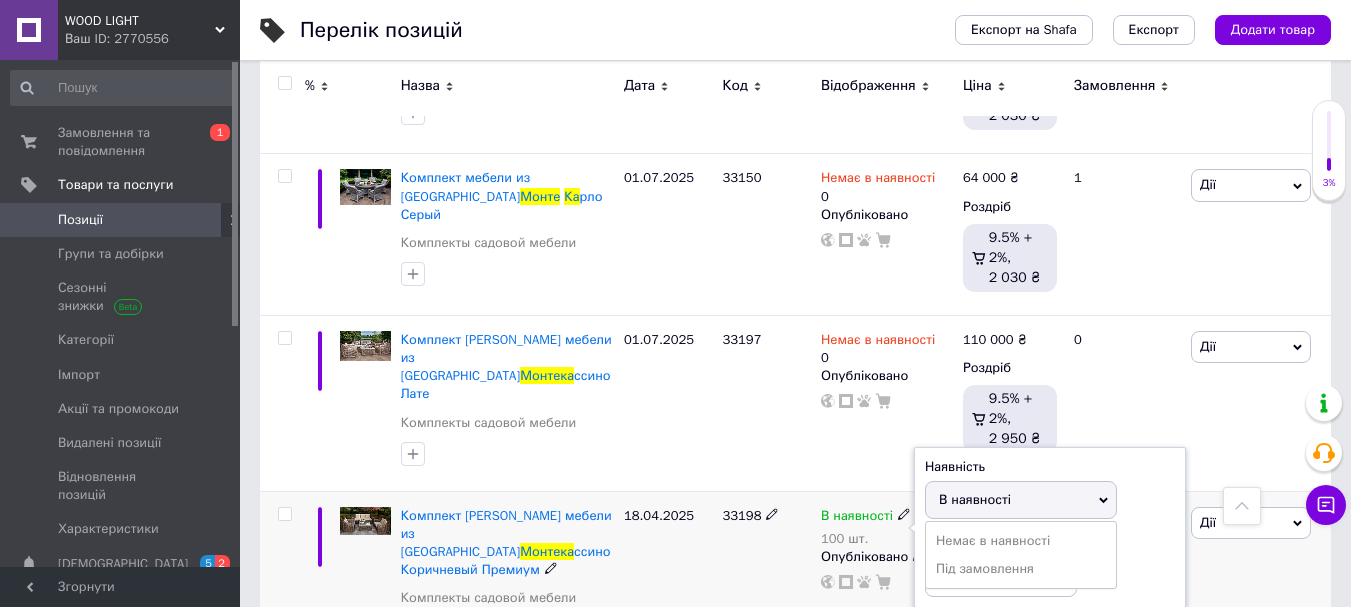 click on "В наявності" at bounding box center (1021, 500) 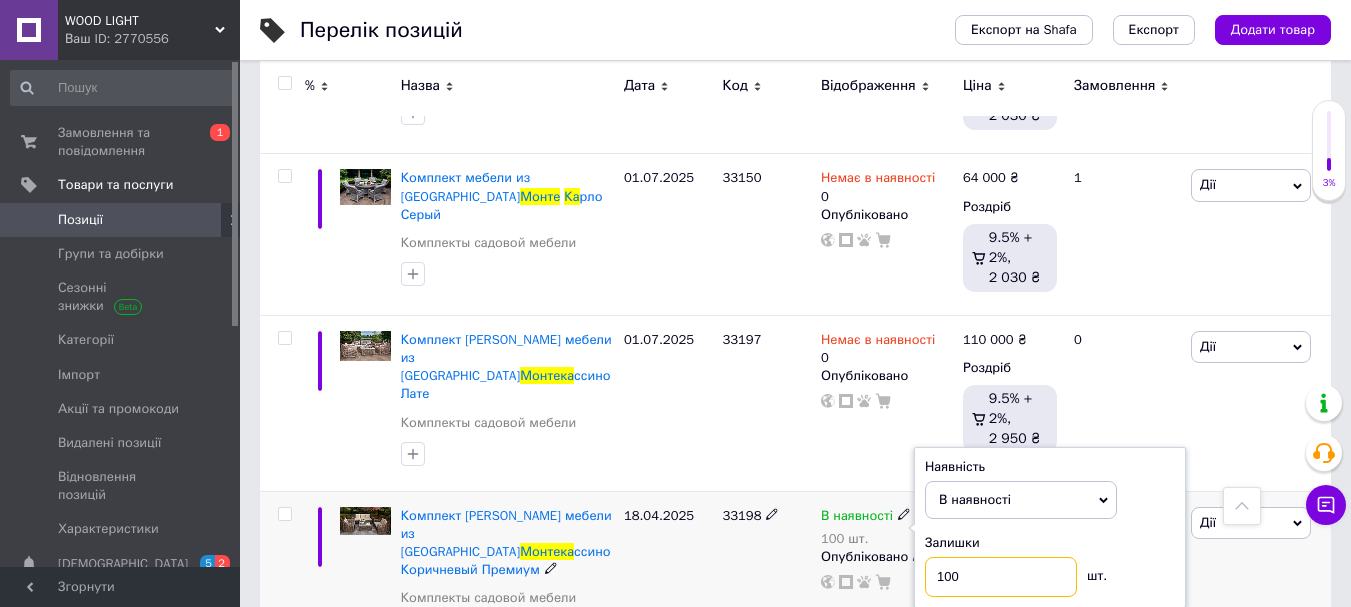drag, startPoint x: 957, startPoint y: 561, endPoint x: 841, endPoint y: 566, distance: 116.10771 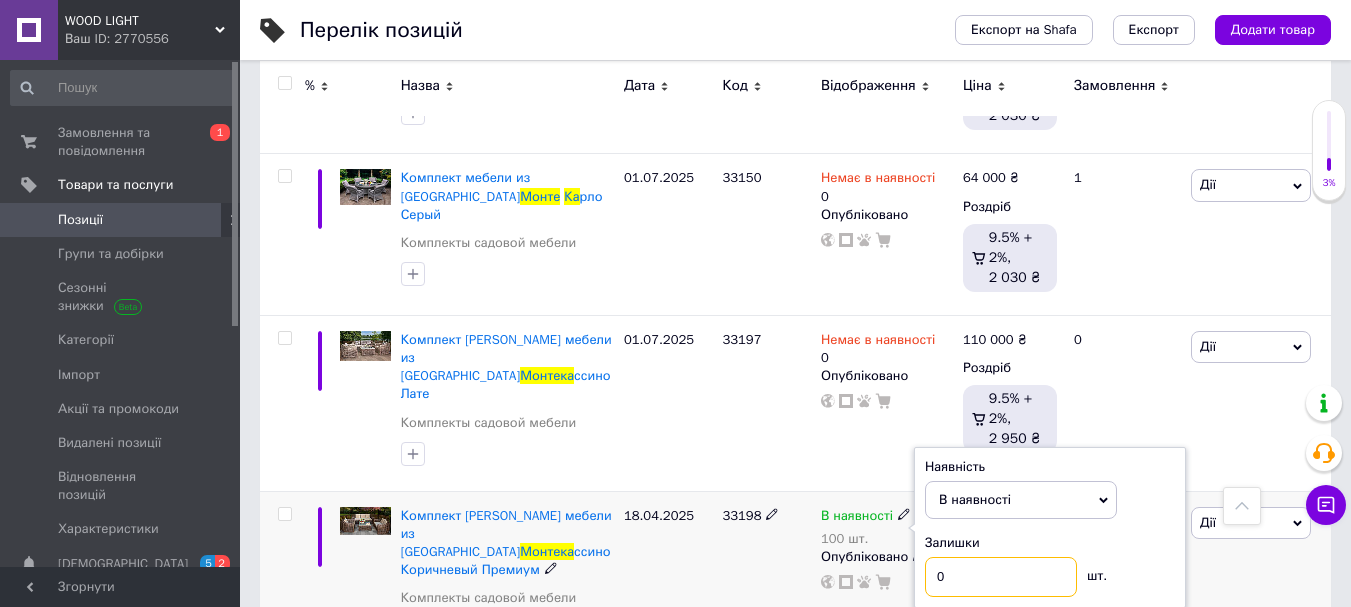 type on "0" 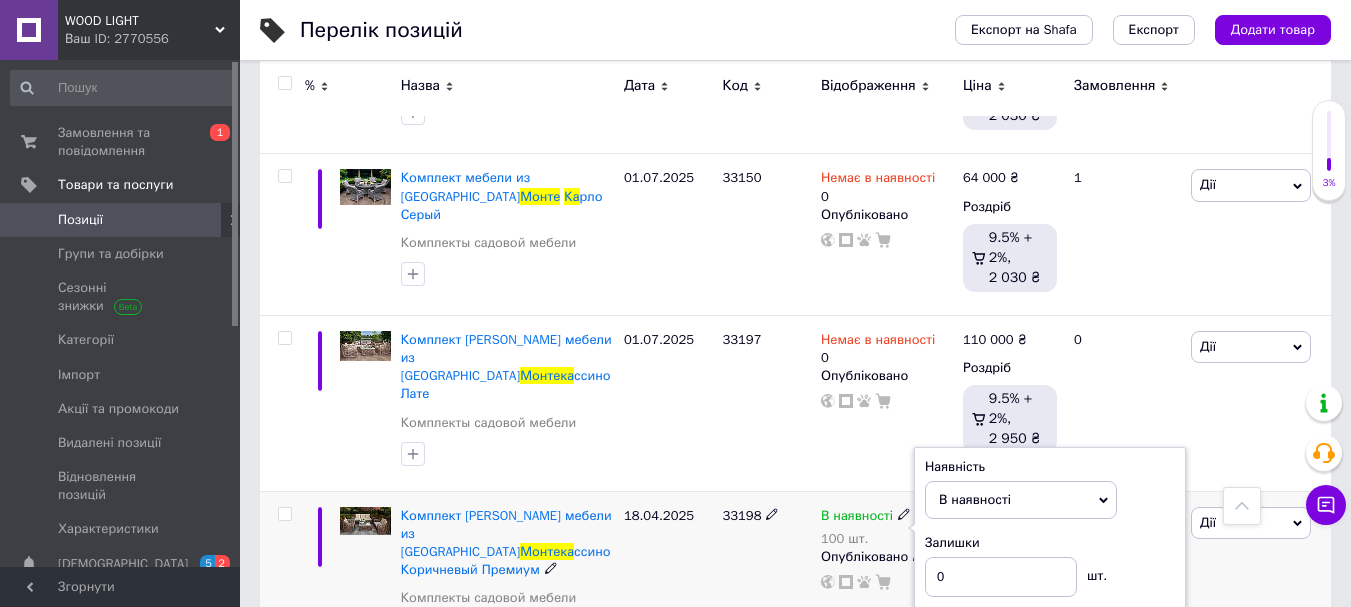 click on "В наявності" at bounding box center [975, 499] 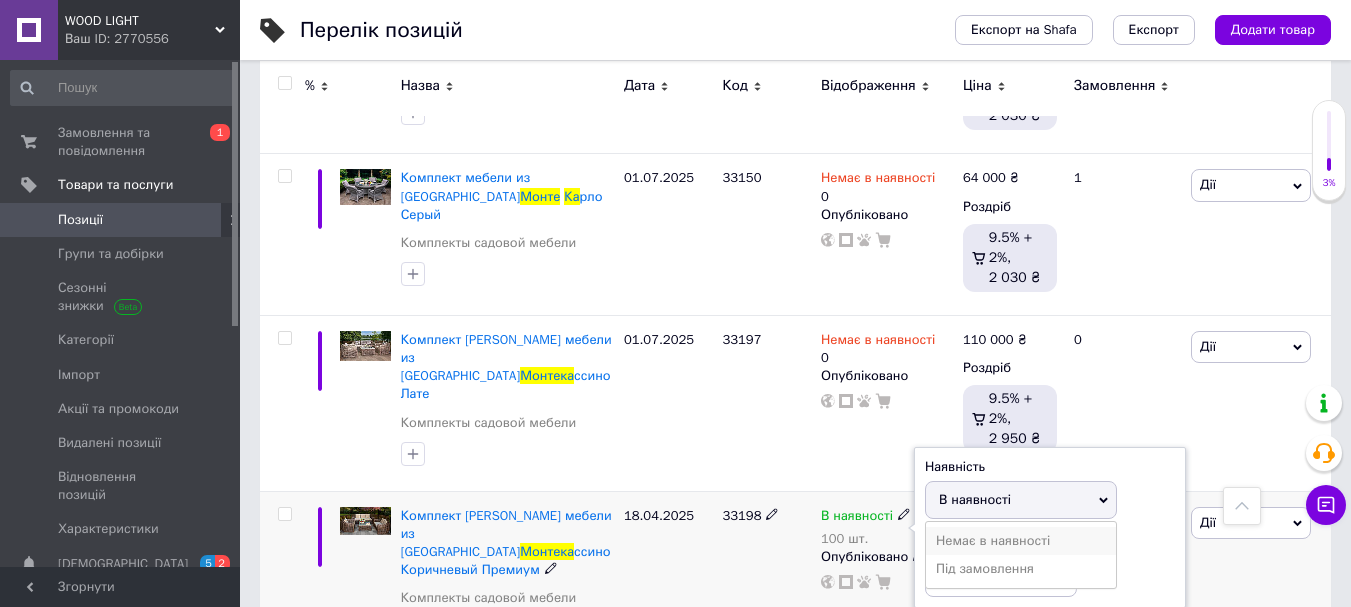 click on "Немає в наявності" at bounding box center [1021, 541] 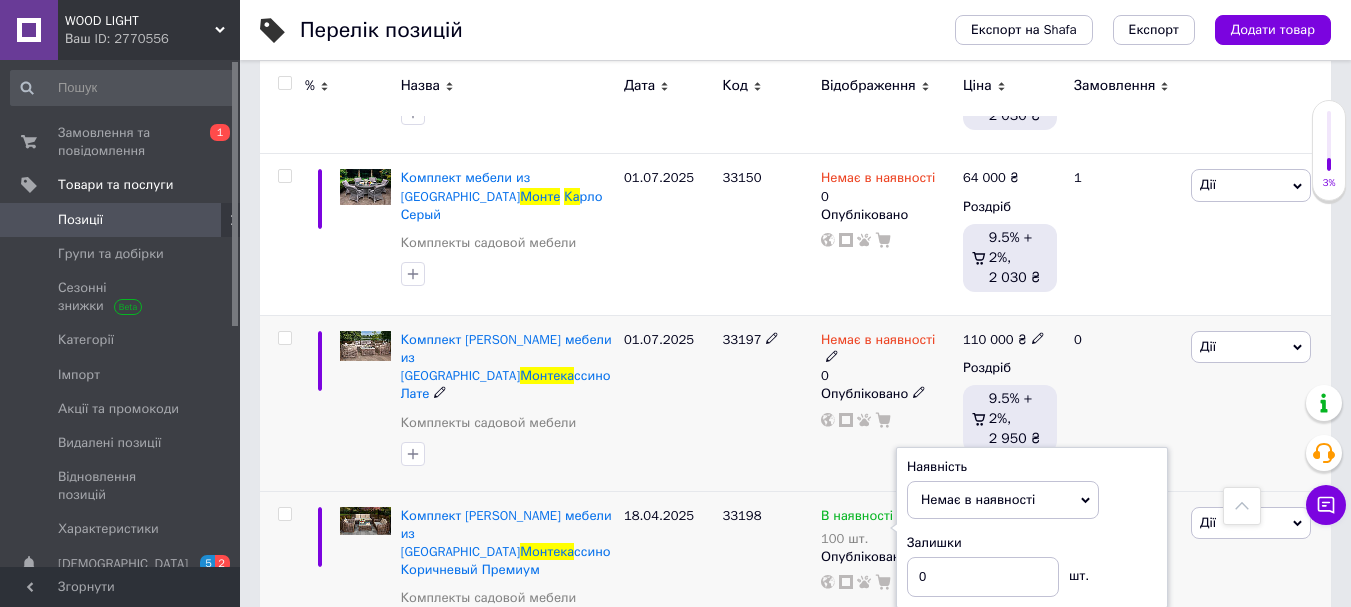click on "33197" at bounding box center (766, 403) 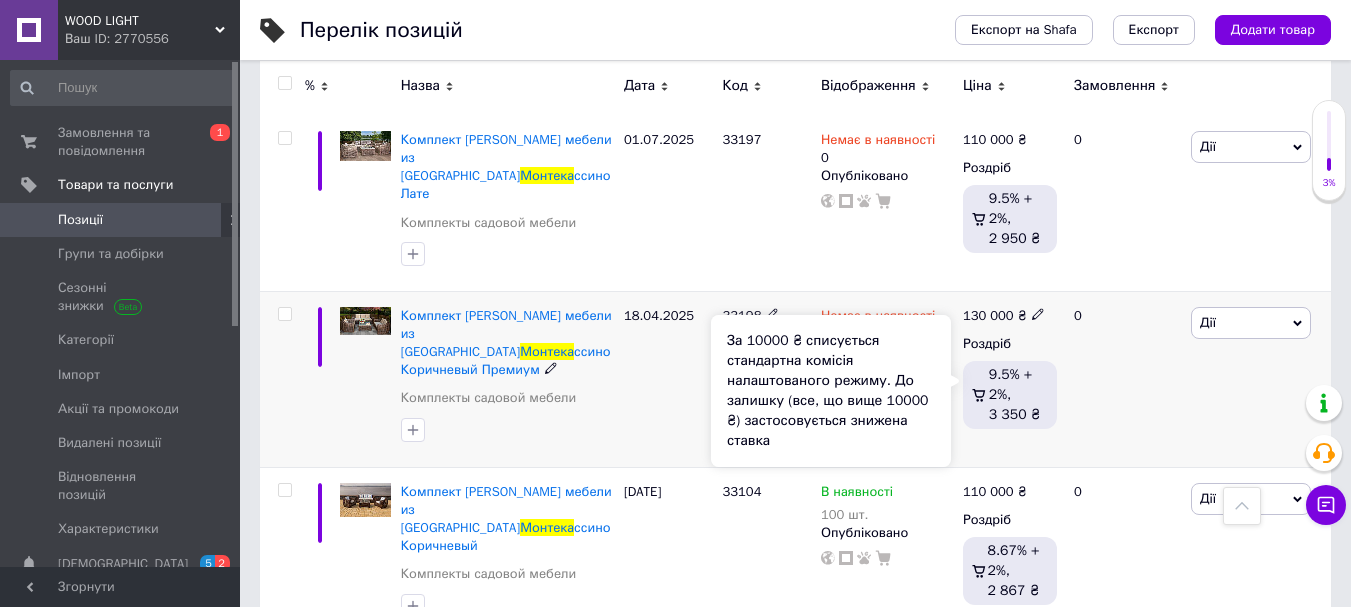 scroll, scrollTop: 812, scrollLeft: 0, axis: vertical 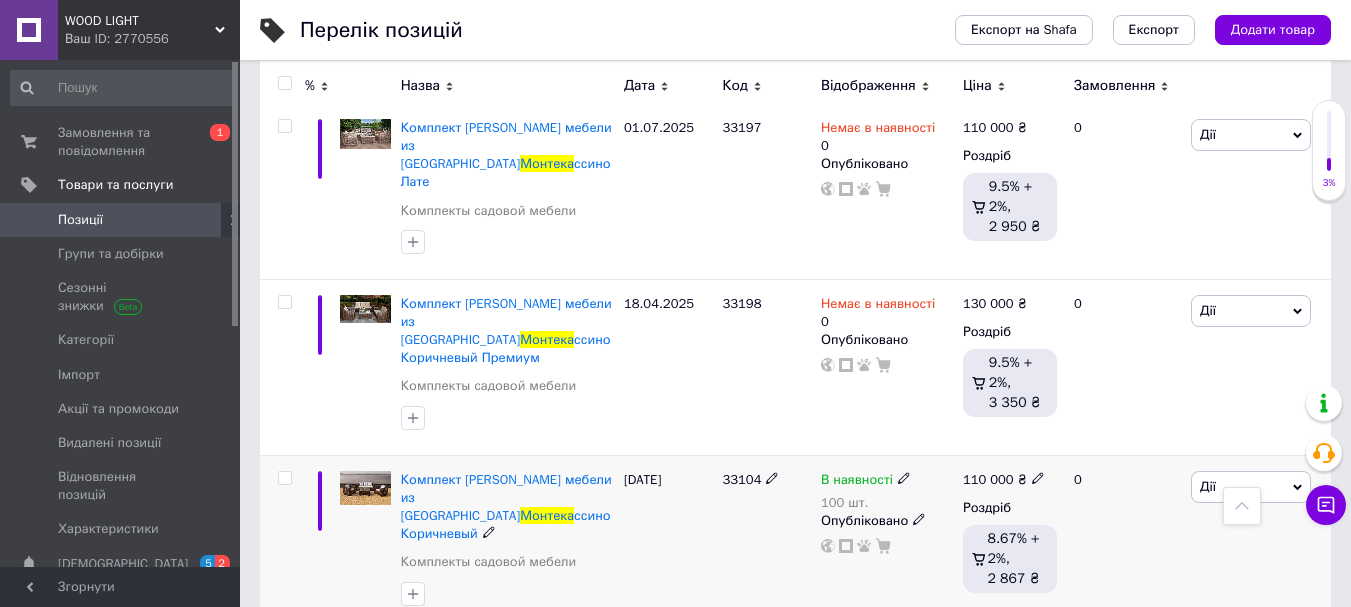 click 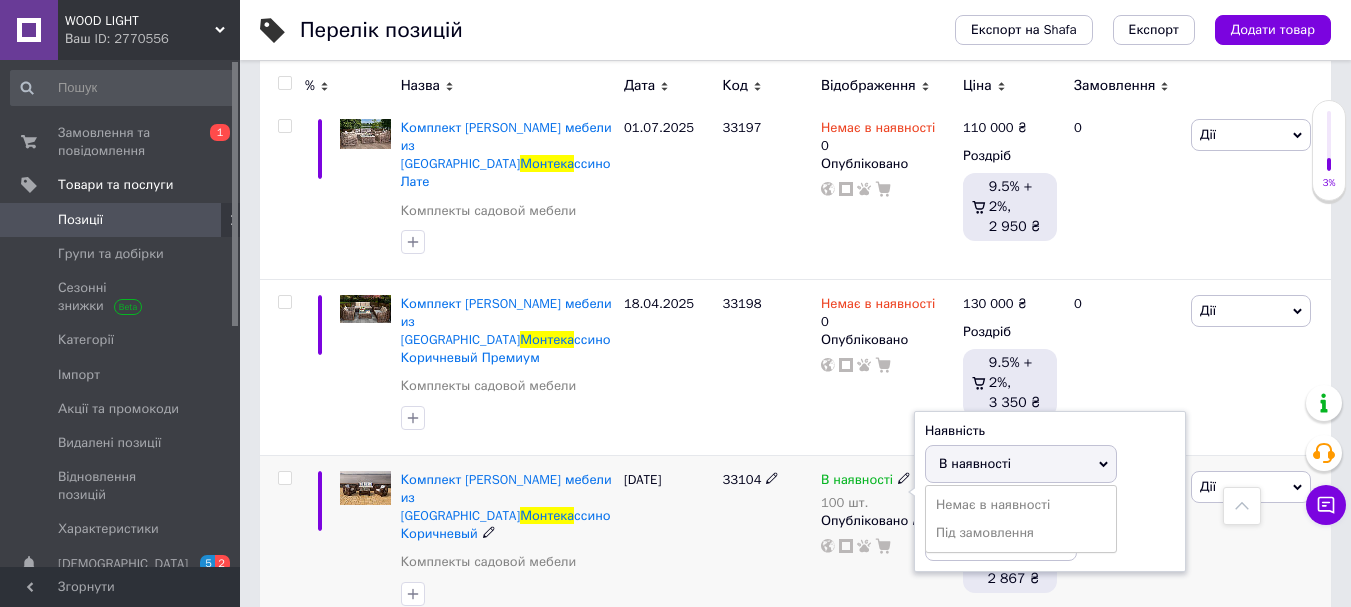 click on "Залишки" at bounding box center [1050, 507] 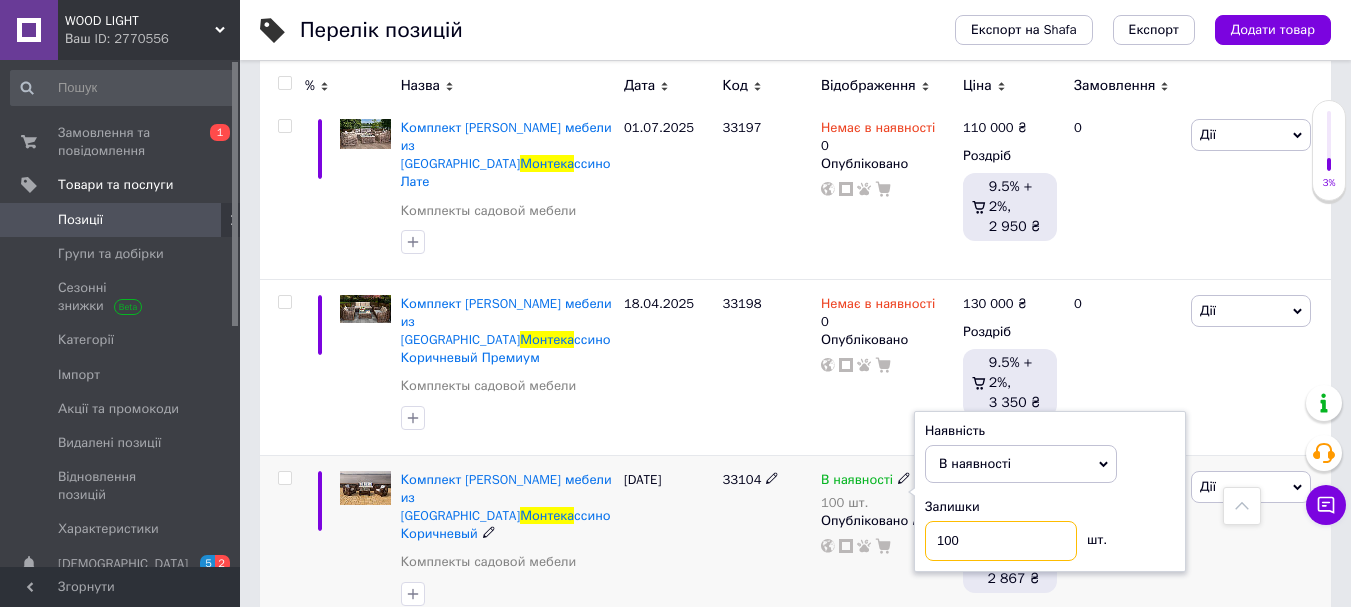 drag, startPoint x: 989, startPoint y: 515, endPoint x: 836, endPoint y: 514, distance: 153.00327 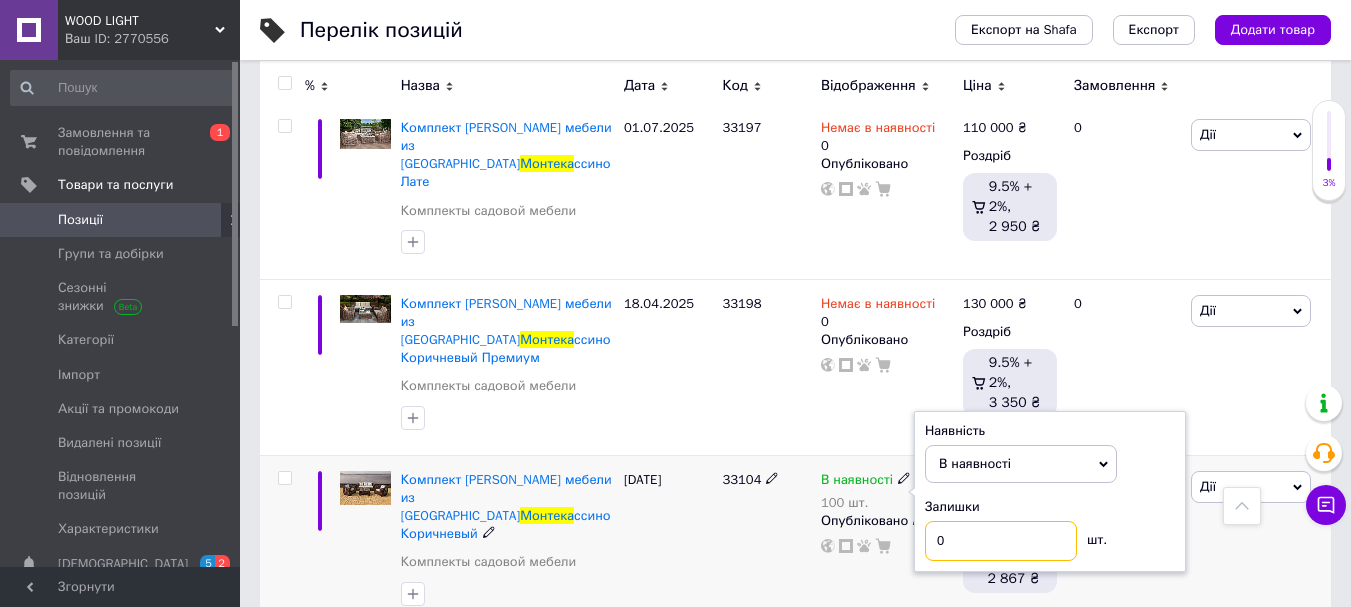 type on "0" 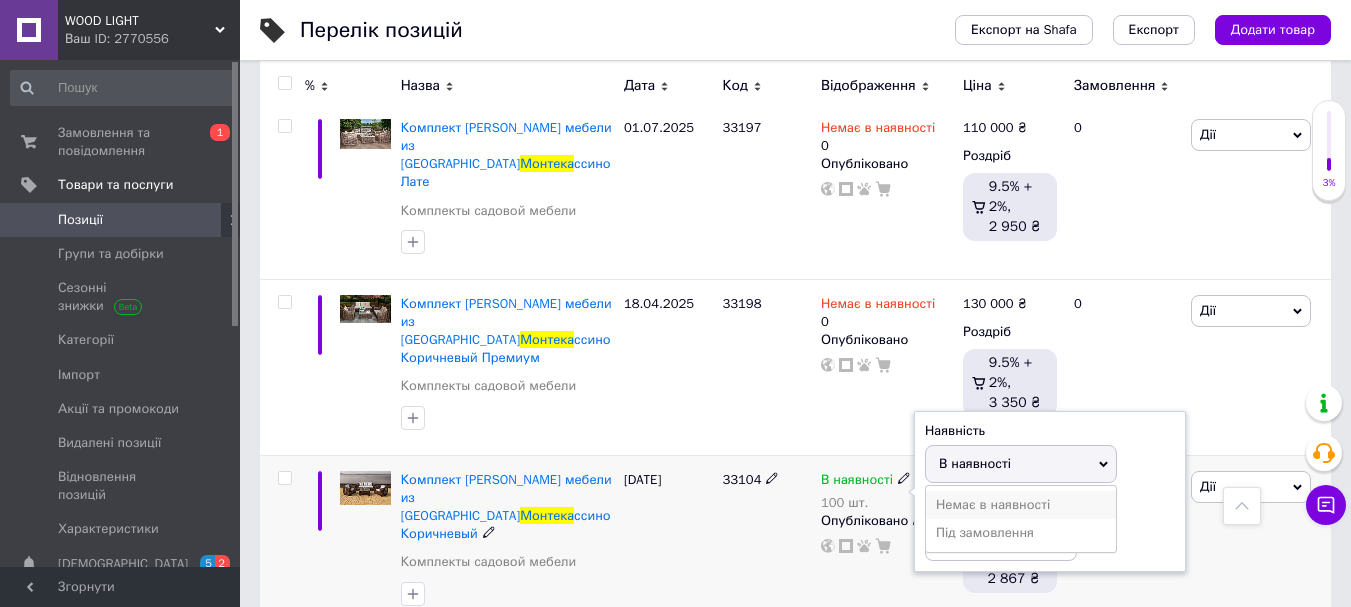 click on "Немає в наявності" at bounding box center [1021, 505] 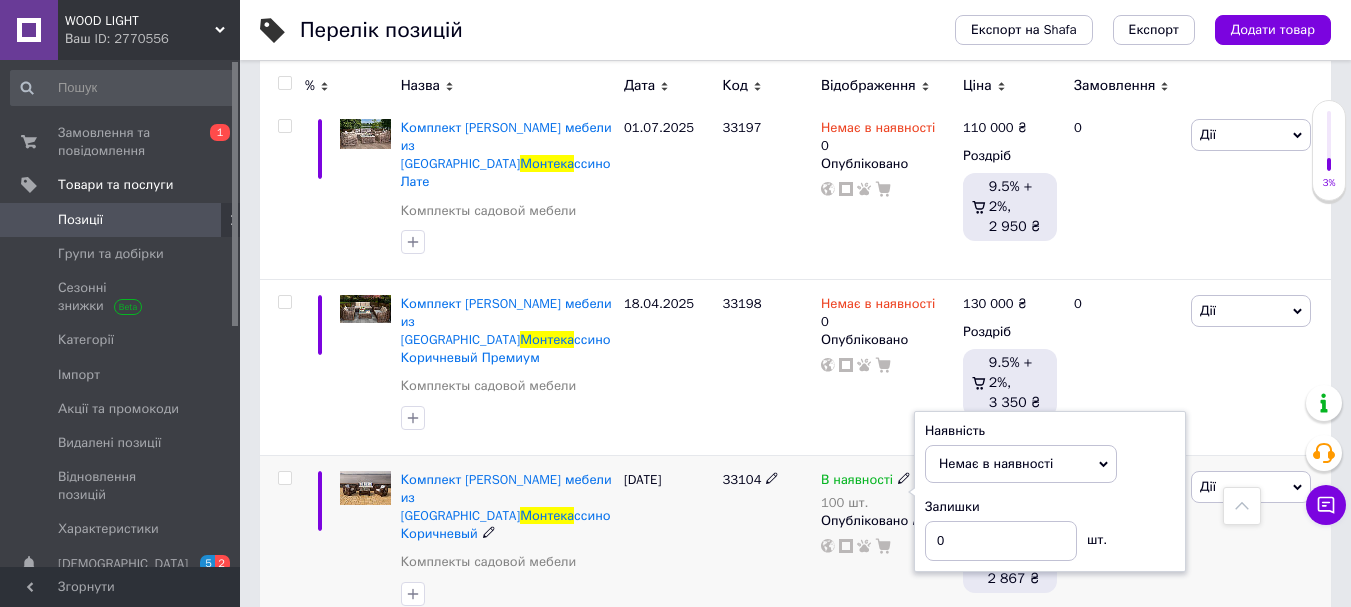 click on "33104" at bounding box center (766, 542) 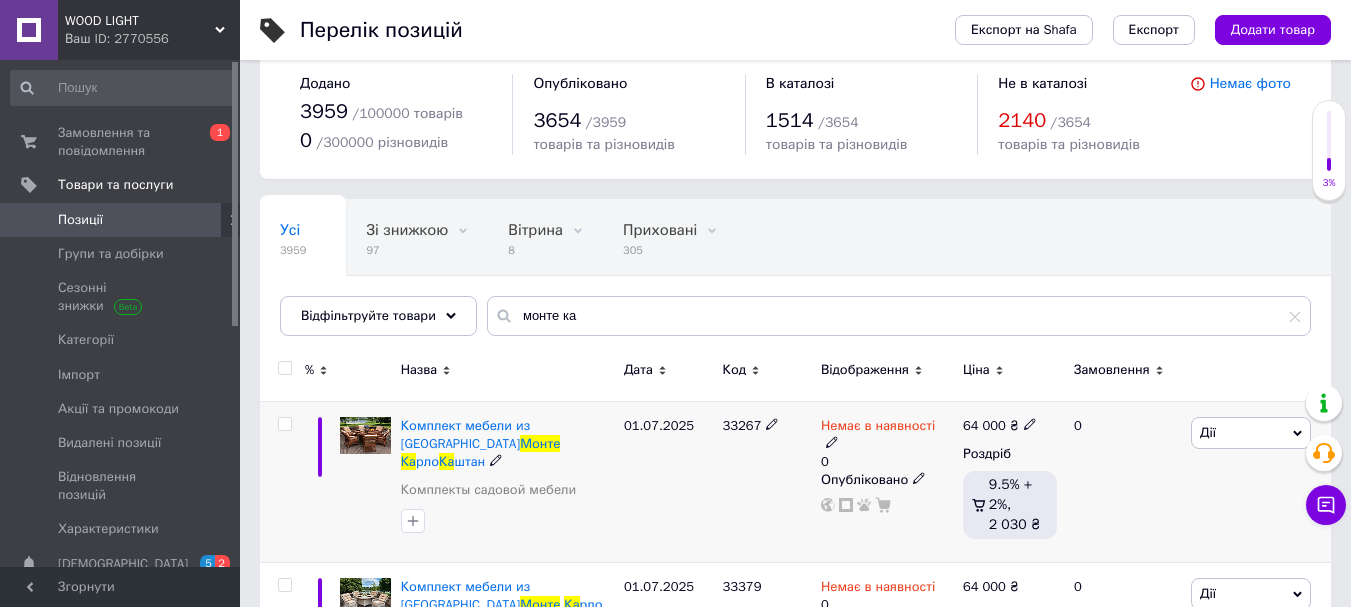 scroll, scrollTop: 0, scrollLeft: 0, axis: both 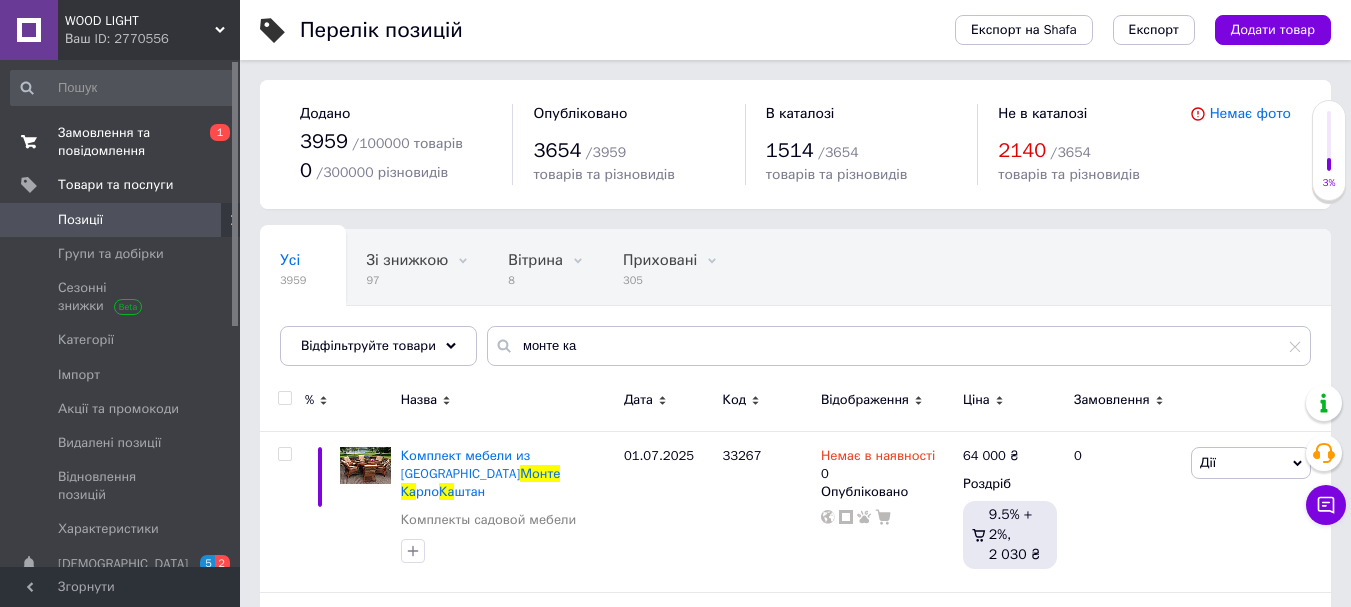 click on "Замовлення та повідомлення" at bounding box center (121, 142) 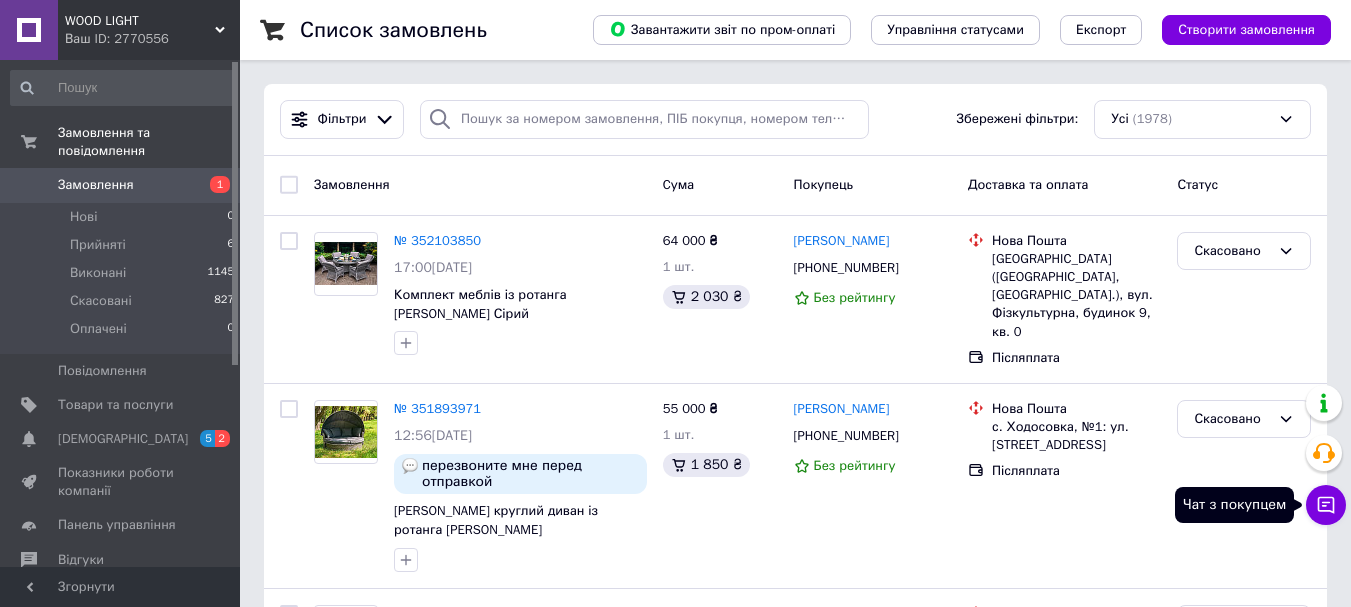 click 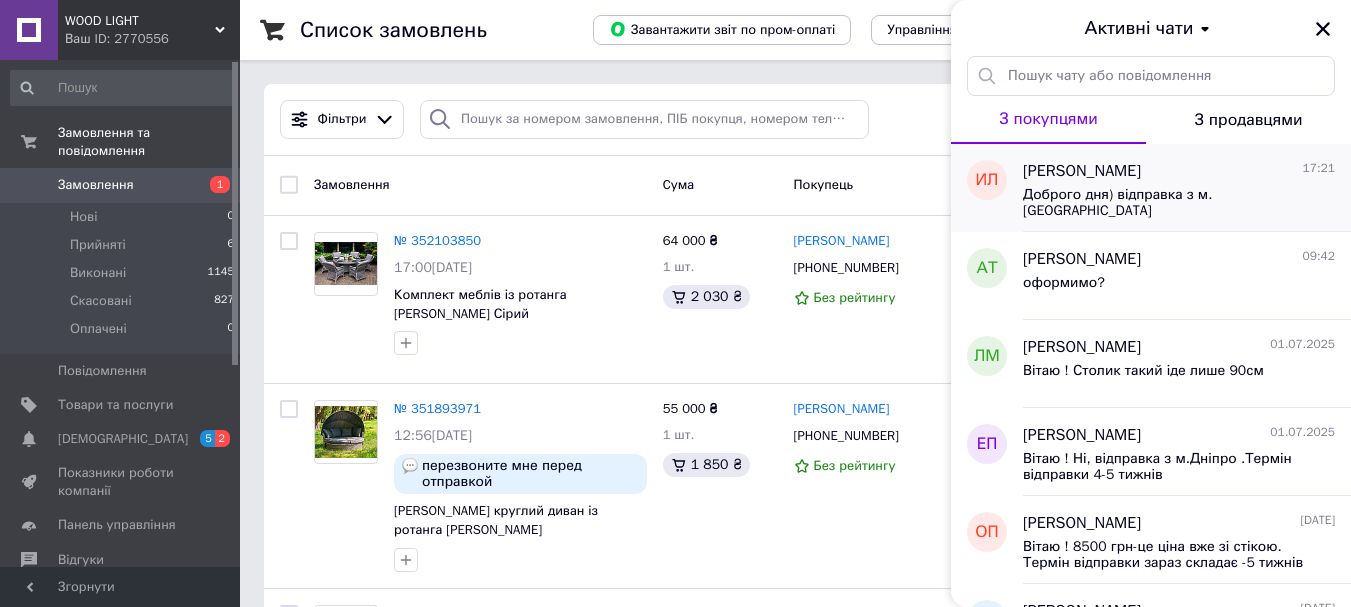 click on "Доброго дня) відправка з м.Самбір" at bounding box center [1165, 203] 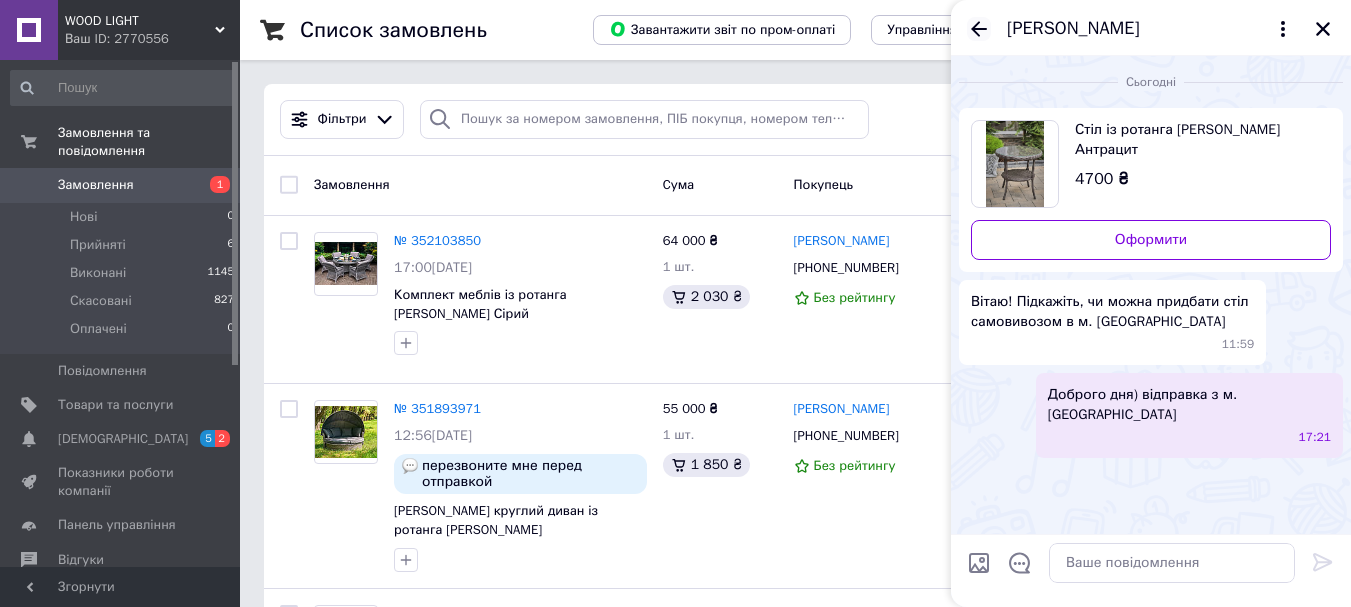 click 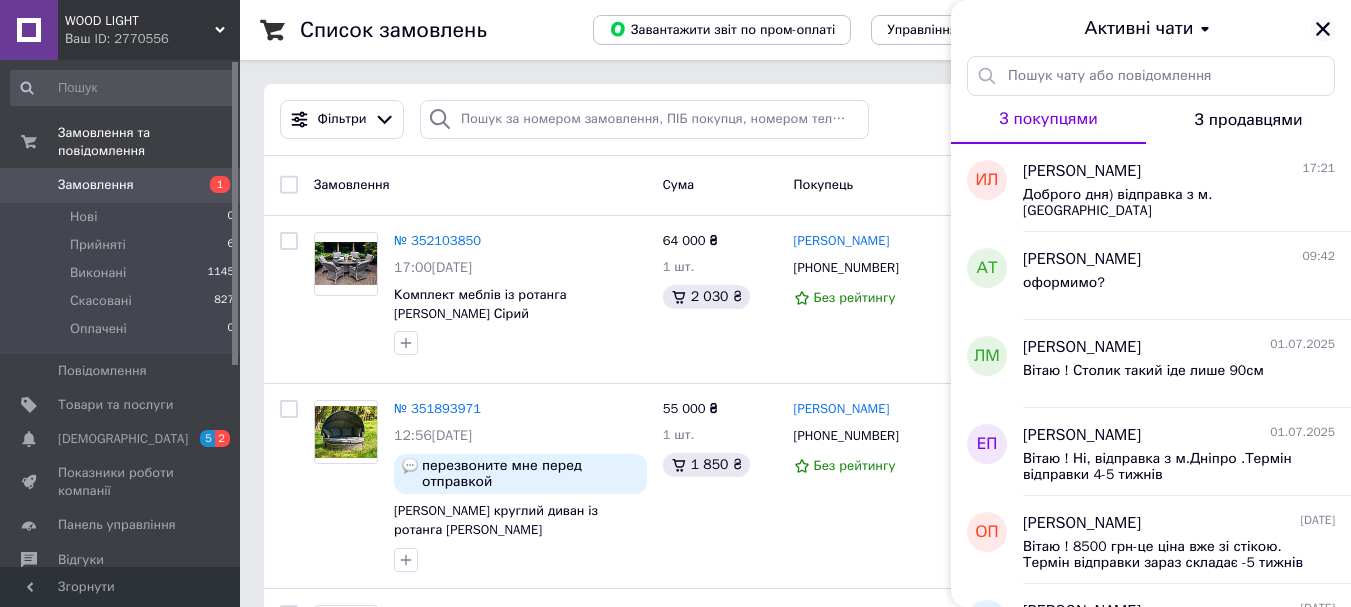click 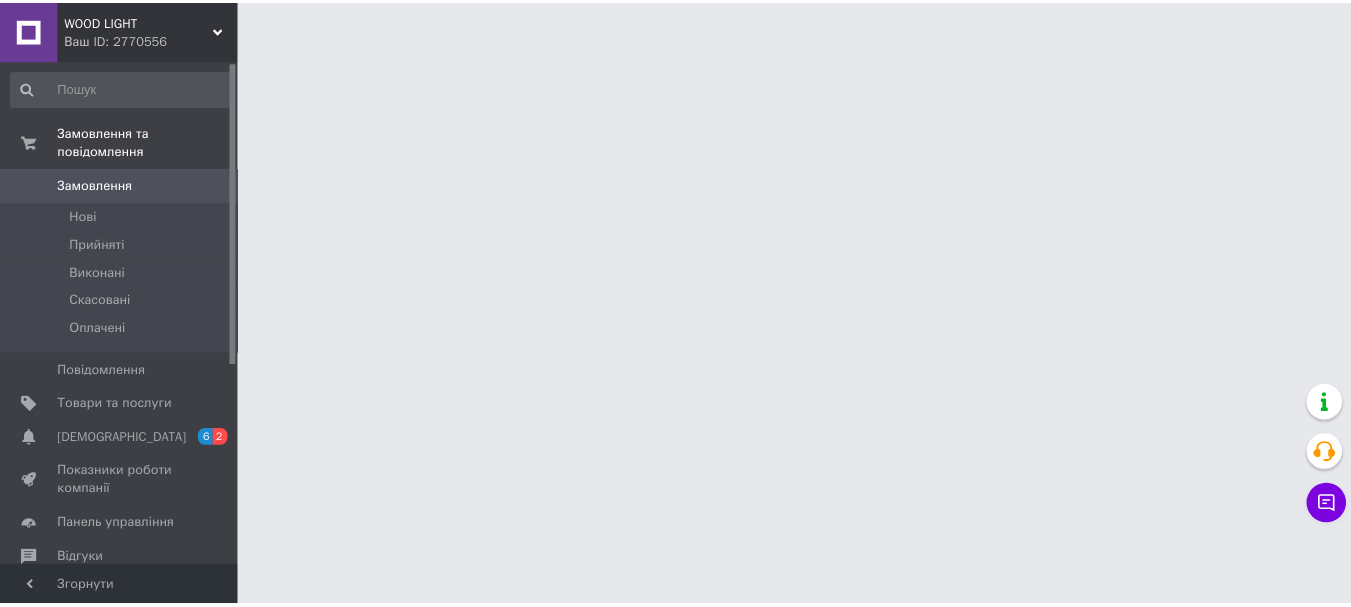 scroll, scrollTop: 0, scrollLeft: 0, axis: both 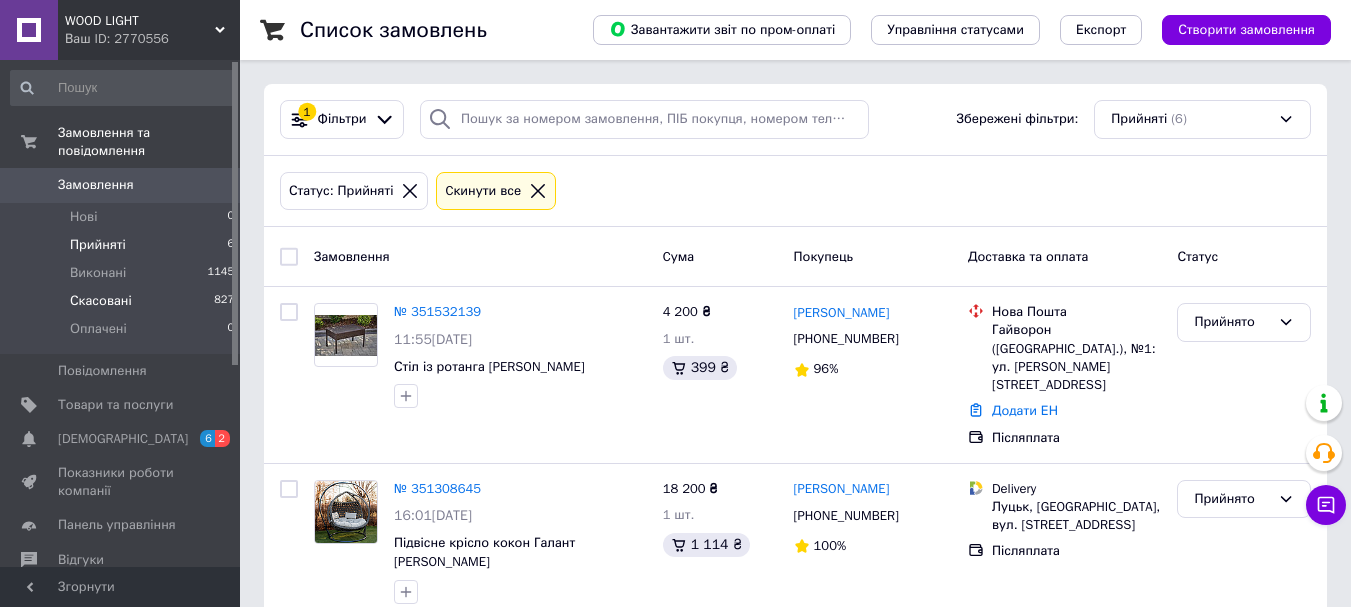 click on "Скасовані" at bounding box center (101, 301) 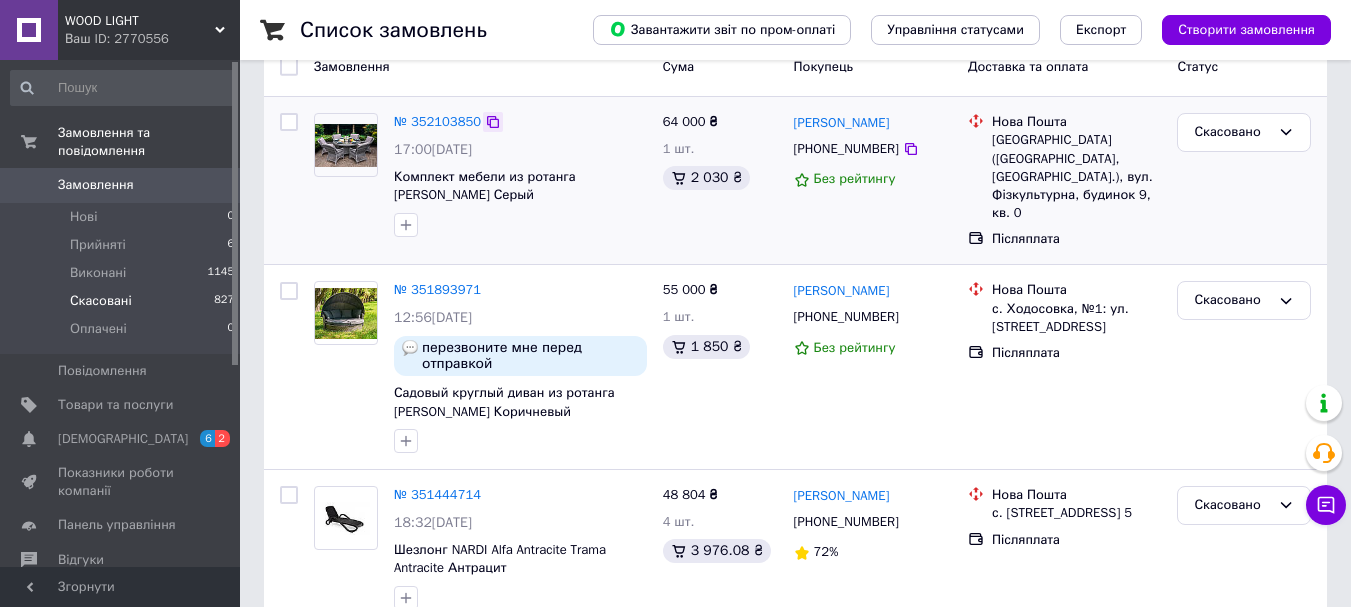scroll, scrollTop: 200, scrollLeft: 0, axis: vertical 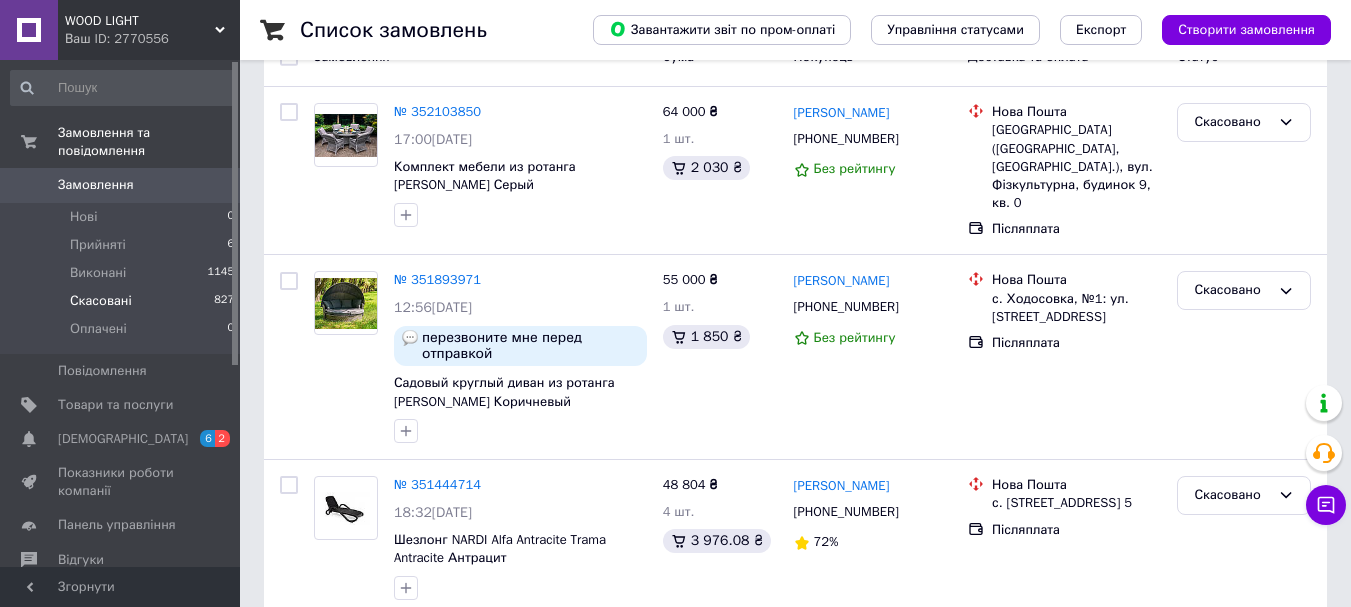 click on "№ 352103850" at bounding box center (437, 111) 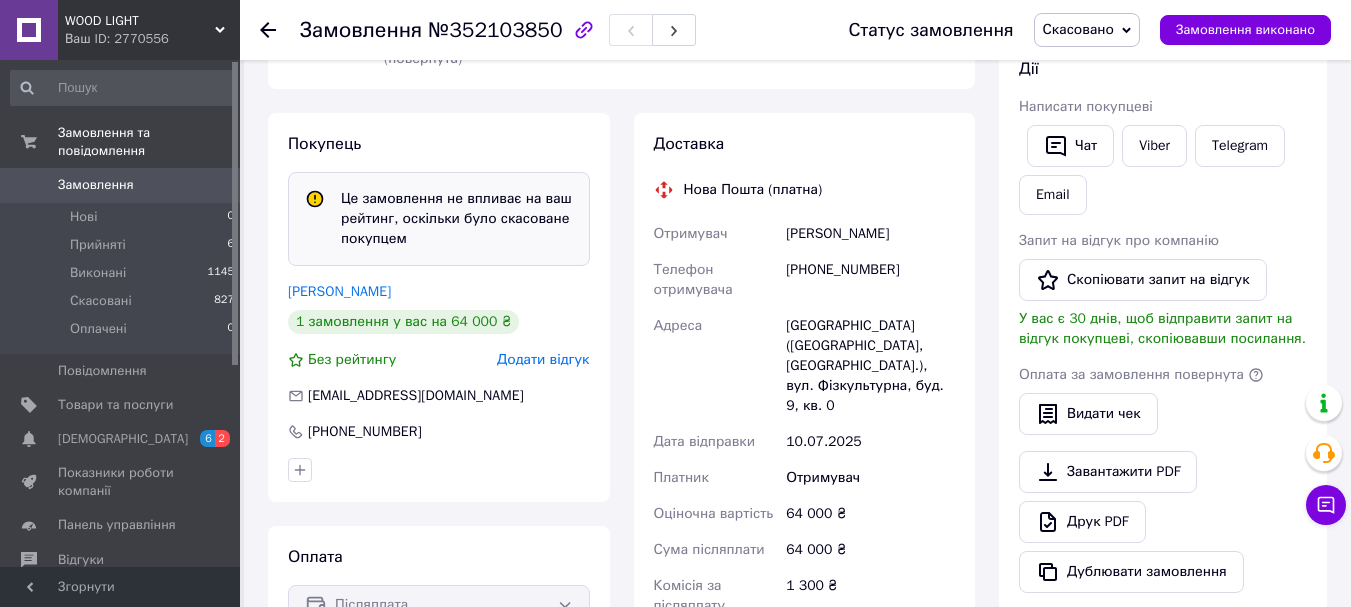 scroll, scrollTop: 100, scrollLeft: 0, axis: vertical 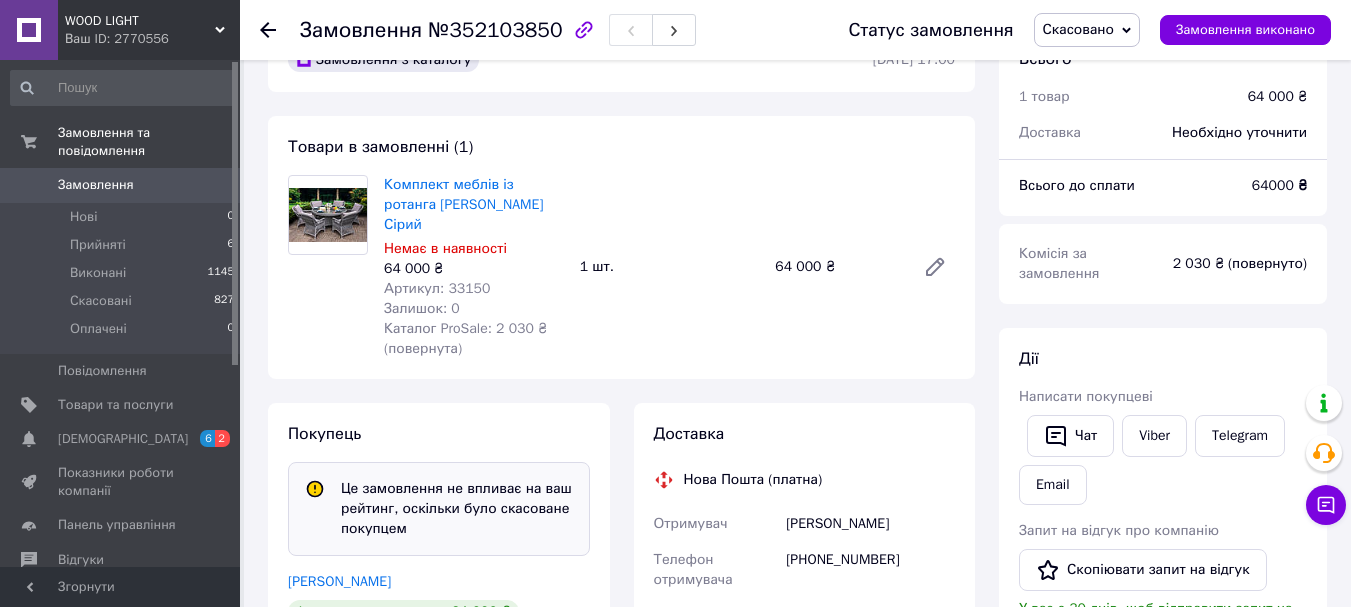 click on "Замовлення" at bounding box center [121, 185] 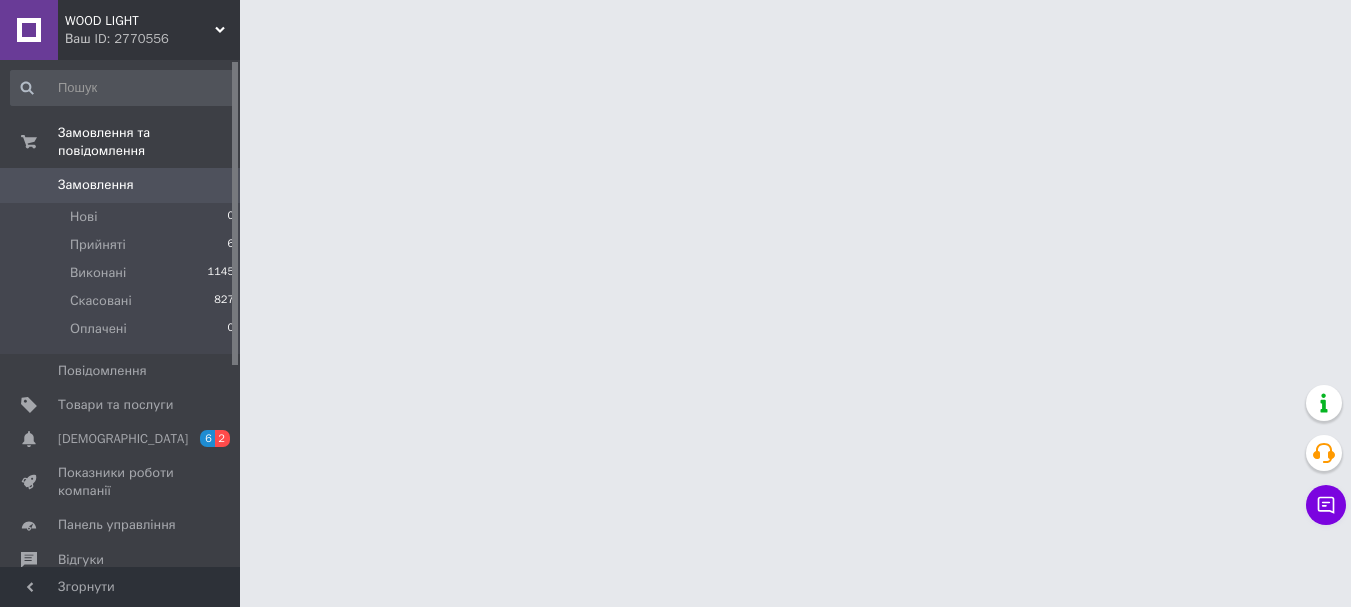 scroll, scrollTop: 0, scrollLeft: 0, axis: both 